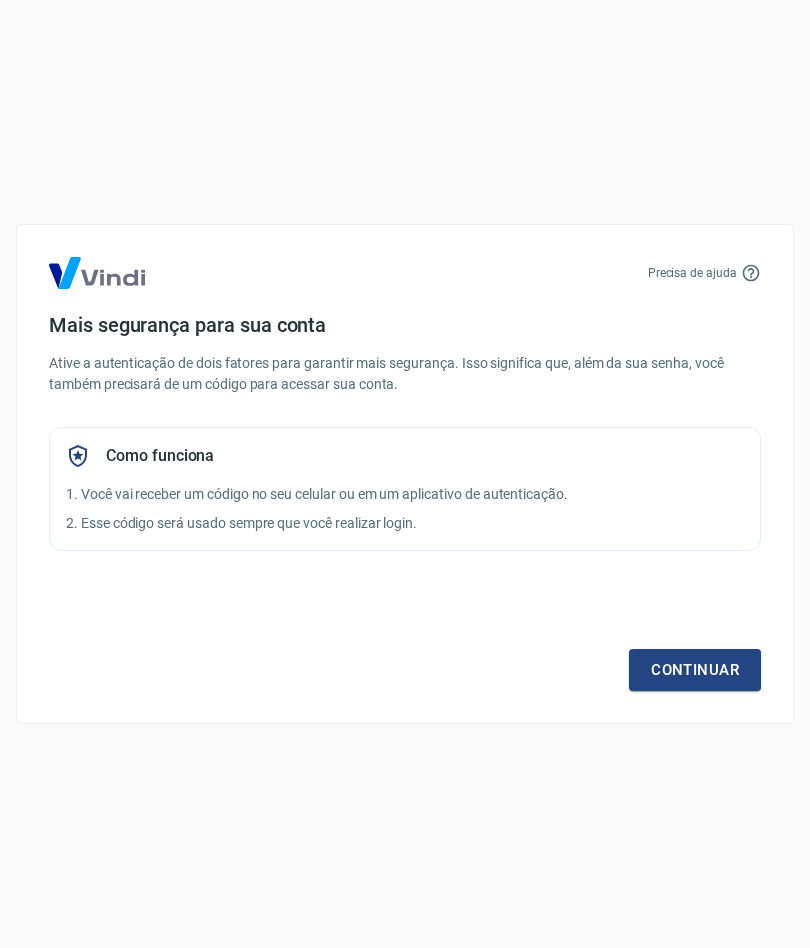 scroll, scrollTop: 0, scrollLeft: 0, axis: both 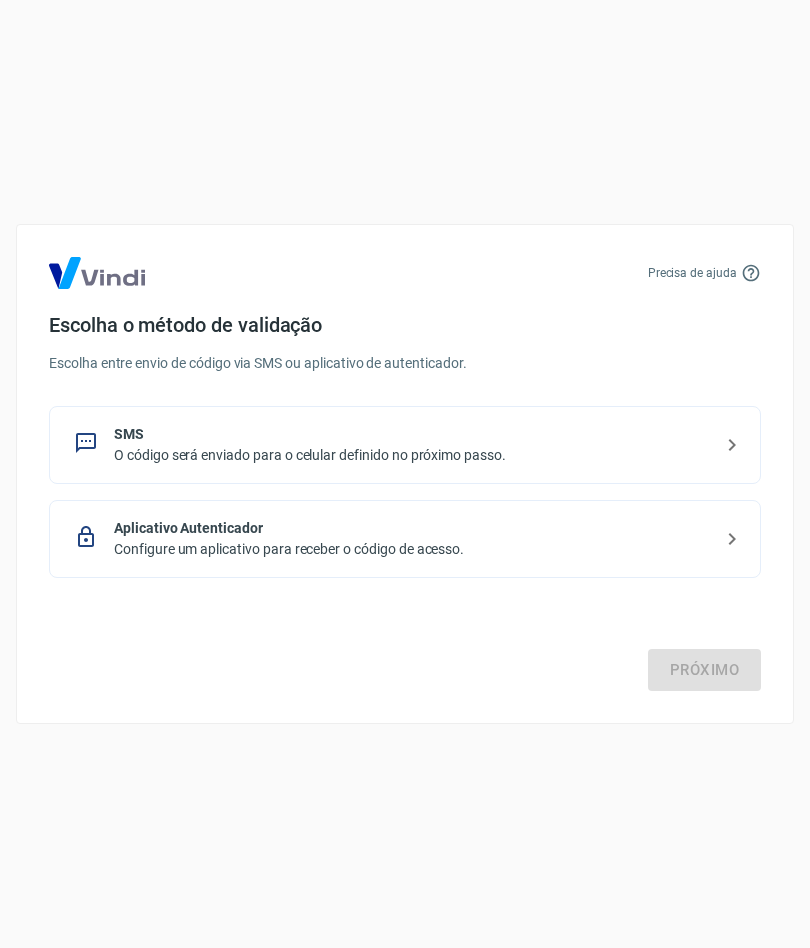 click on "O código será enviado para o celular definido no próximo passo." at bounding box center [413, 455] 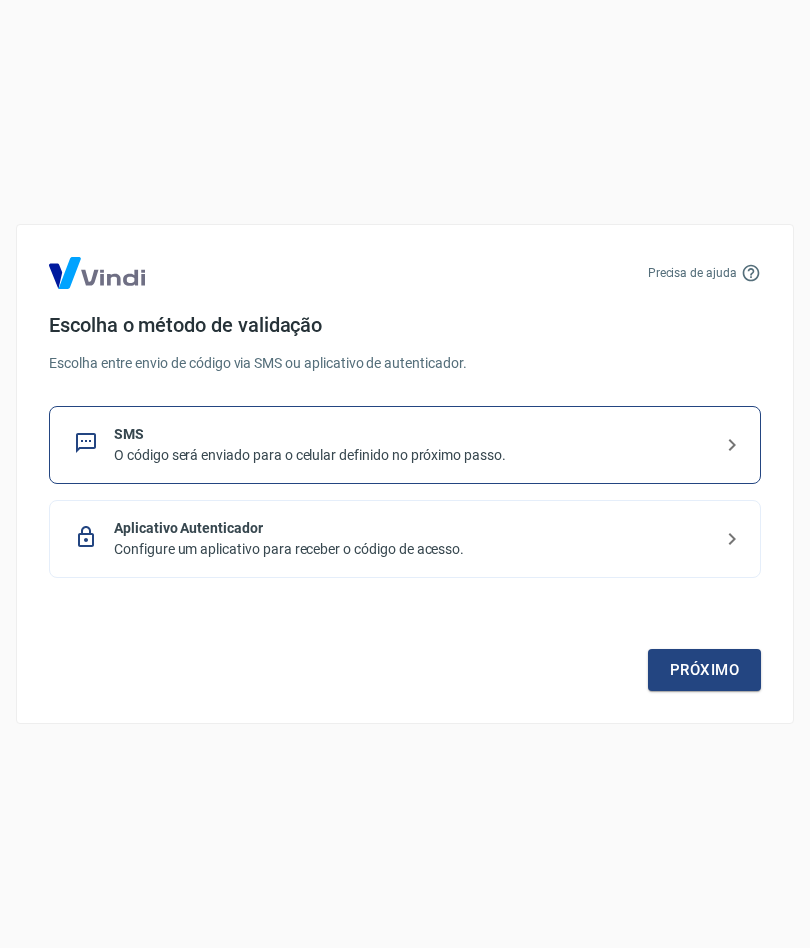 click on "Próximo" at bounding box center (704, 670) 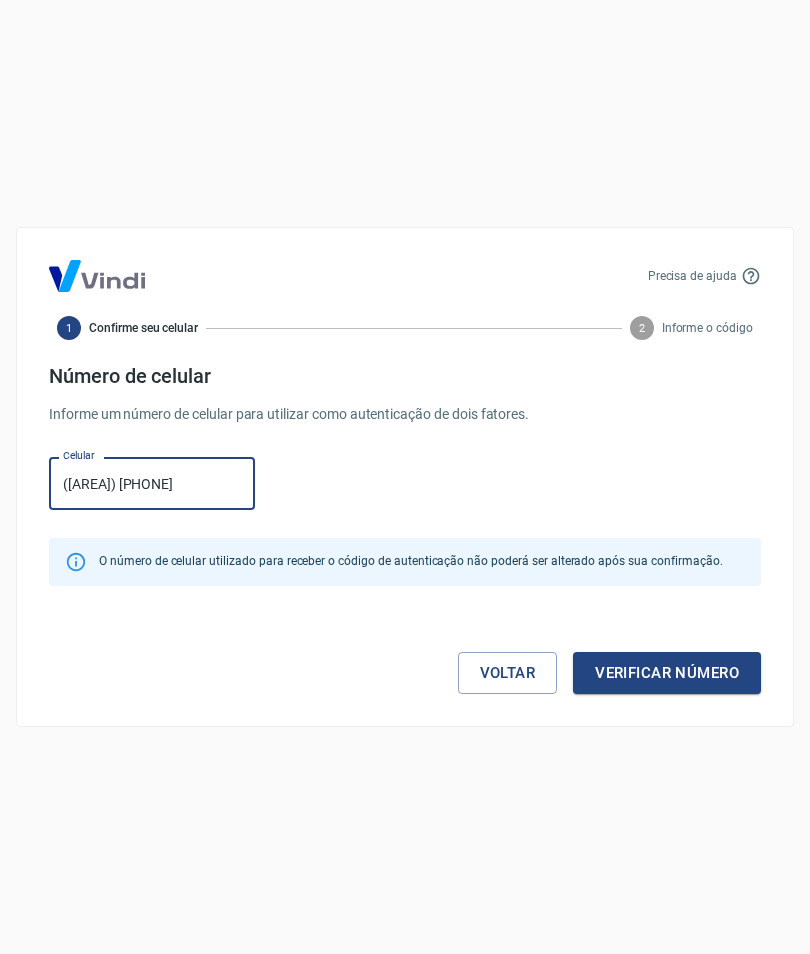 type on "(47) 99107-0652" 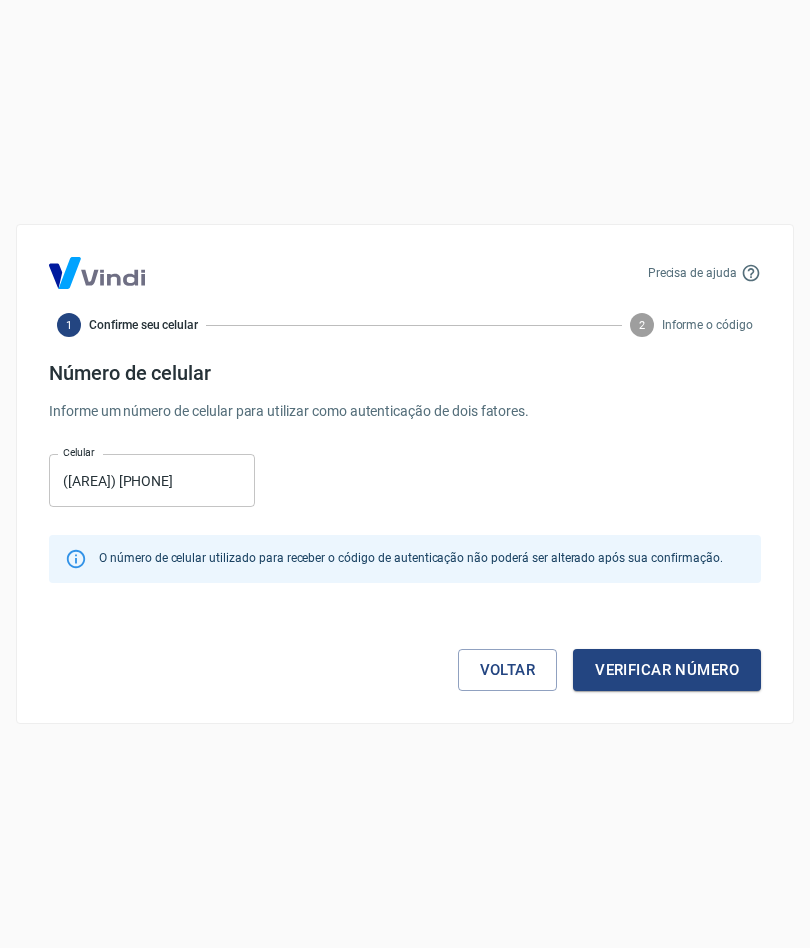click on "Verificar número" at bounding box center [667, 670] 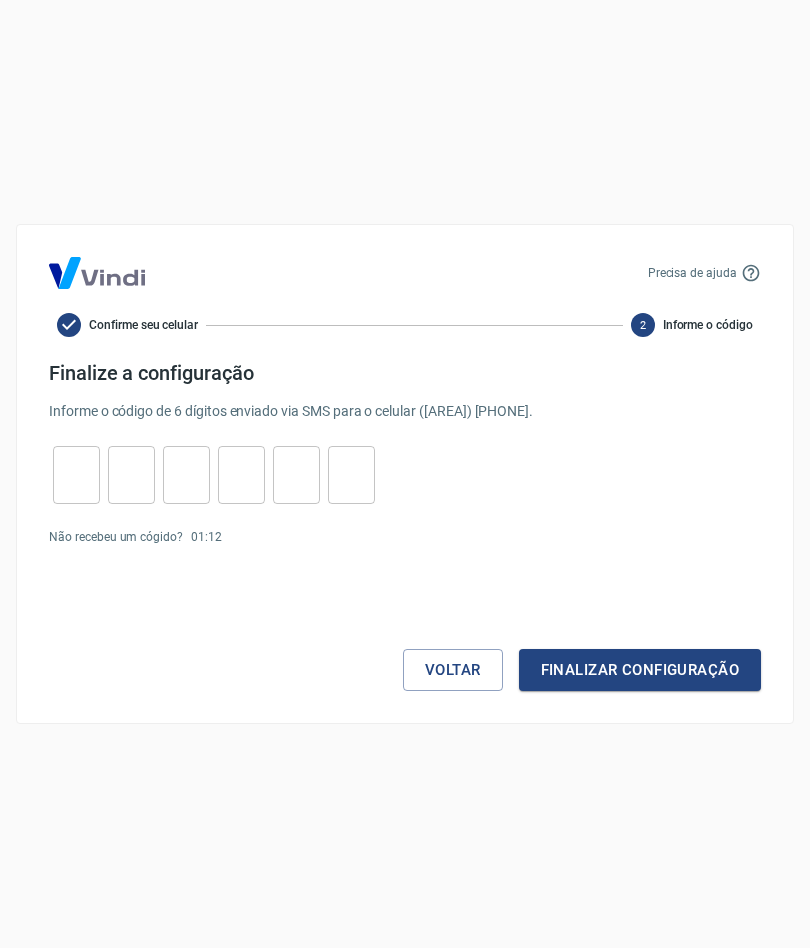 click at bounding box center [76, 475] 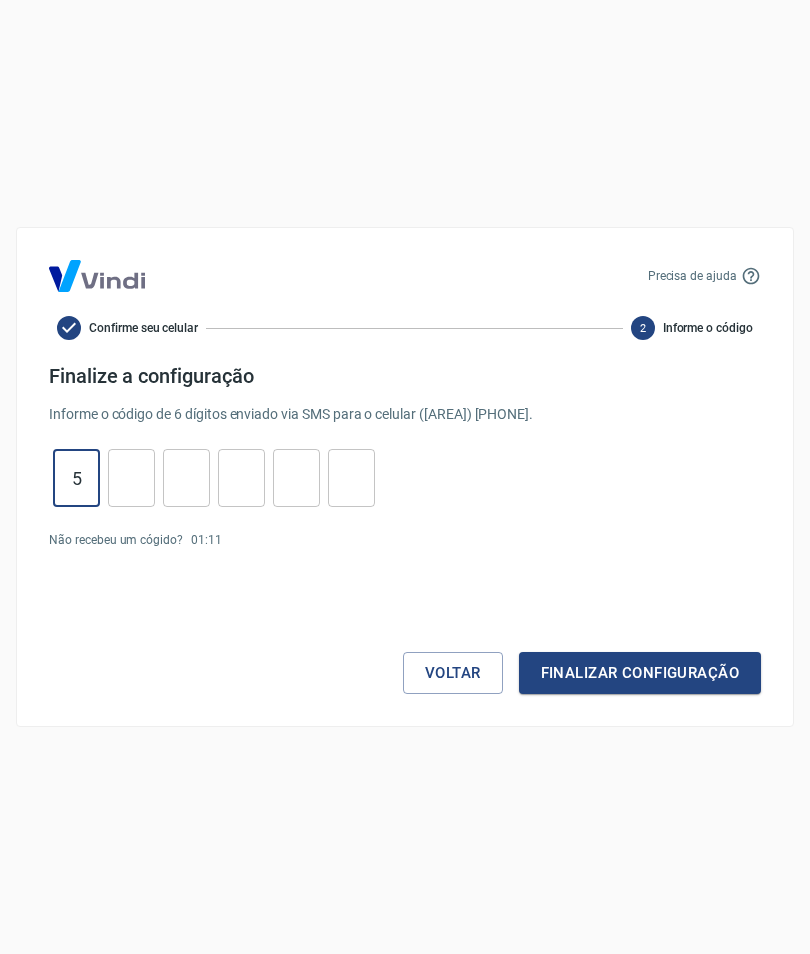 type on "5" 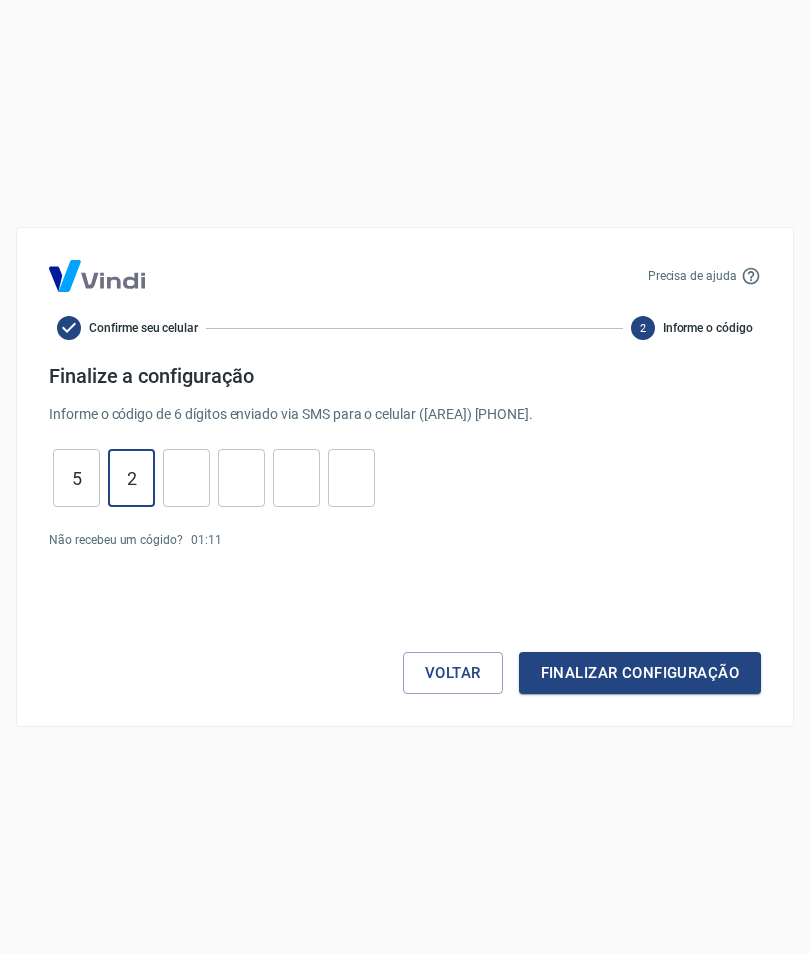 type on "2" 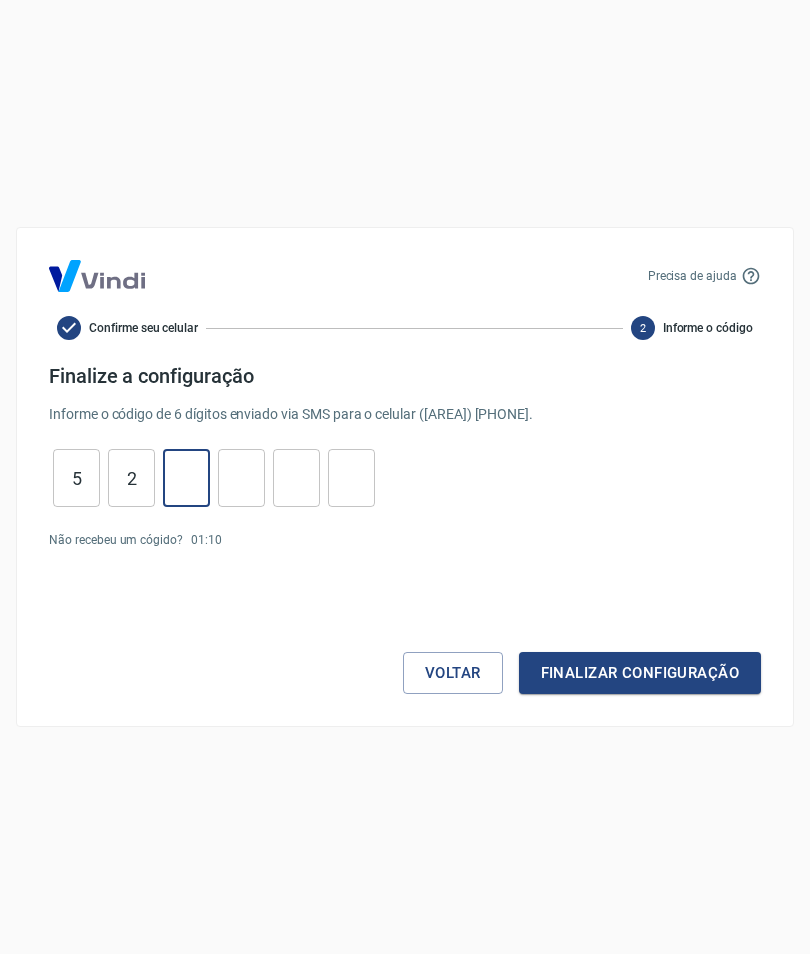 type on "9" 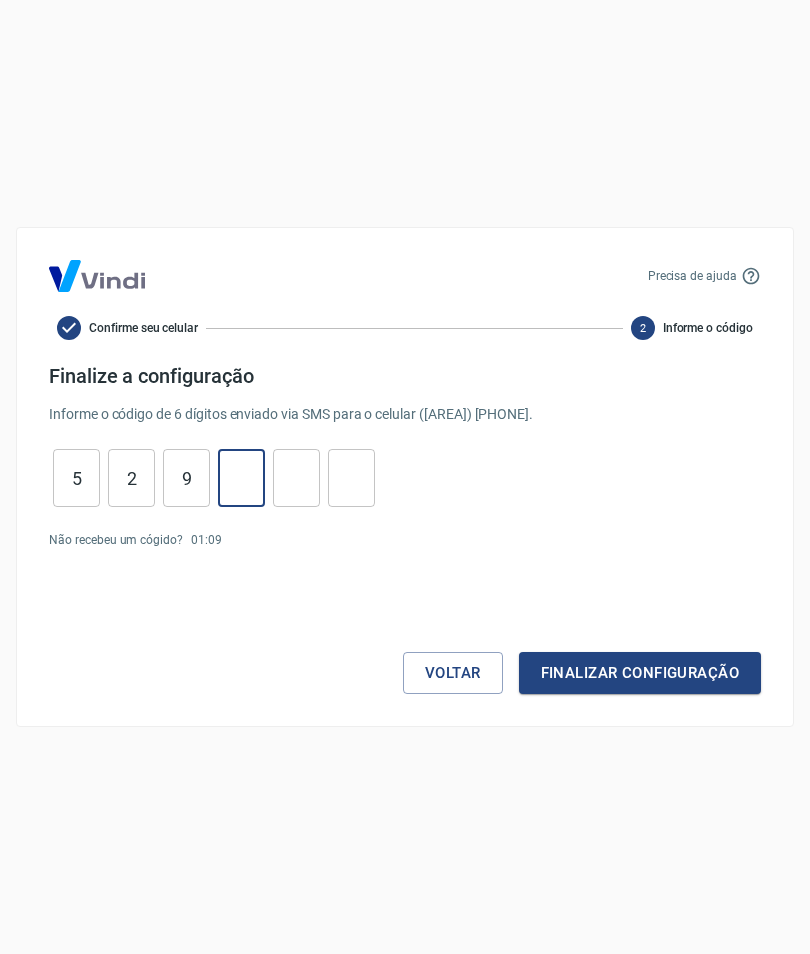 type on "2" 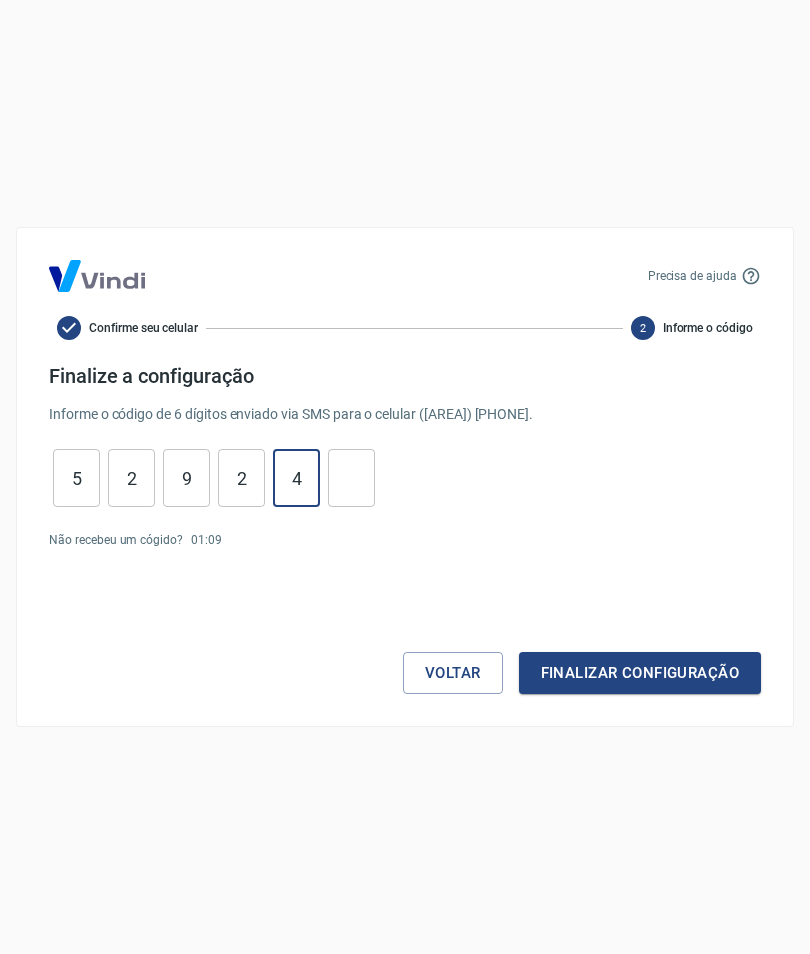 type on "4" 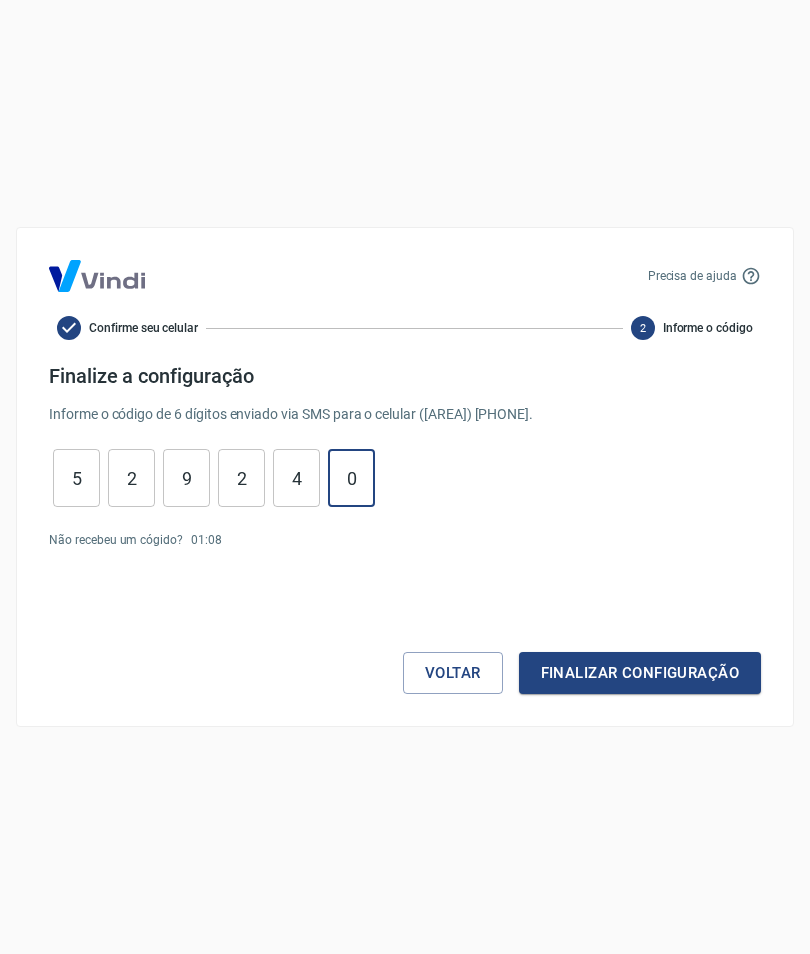 type on "0" 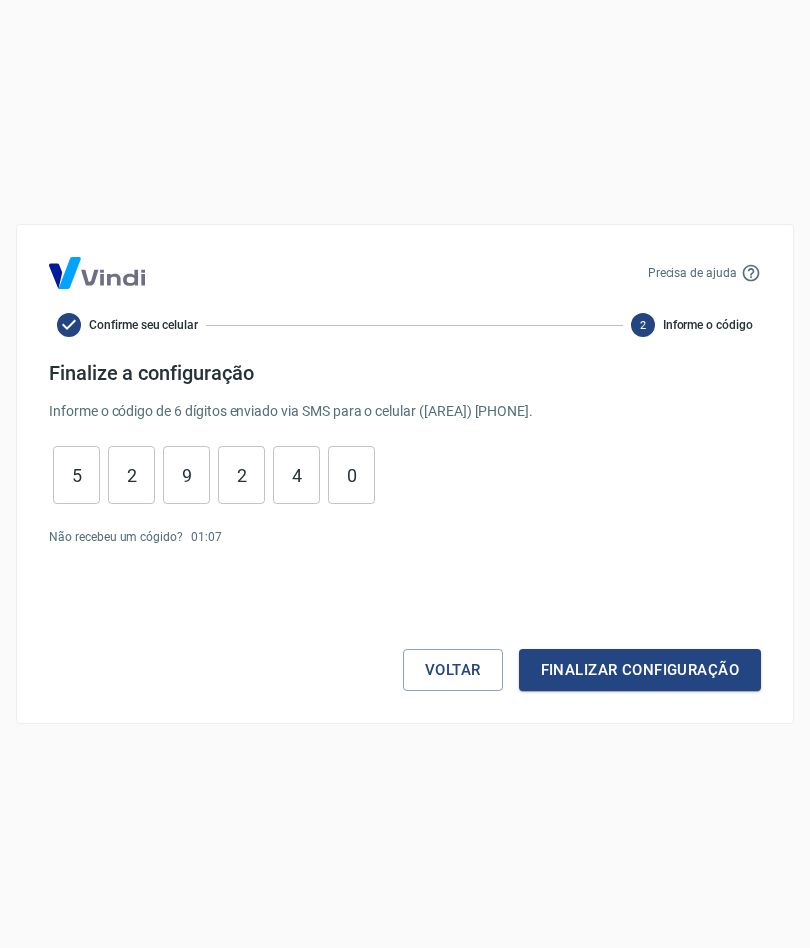 click on "Finalizar configuração" at bounding box center [640, 670] 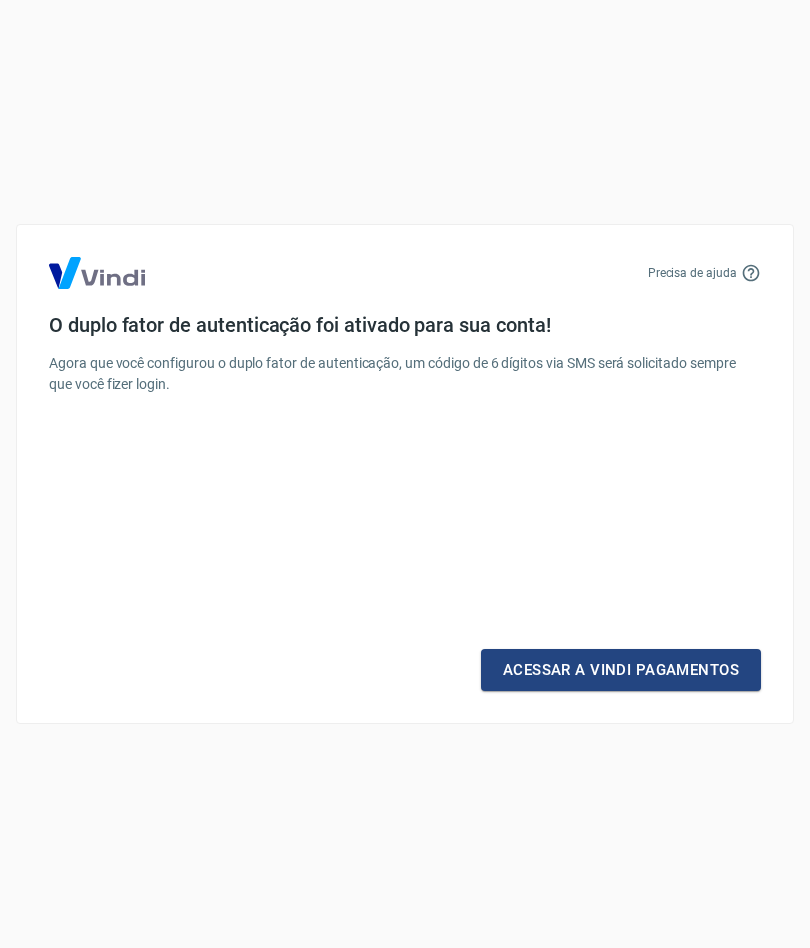 click on "Acessar a Vindi Pagamentos" at bounding box center [621, 670] 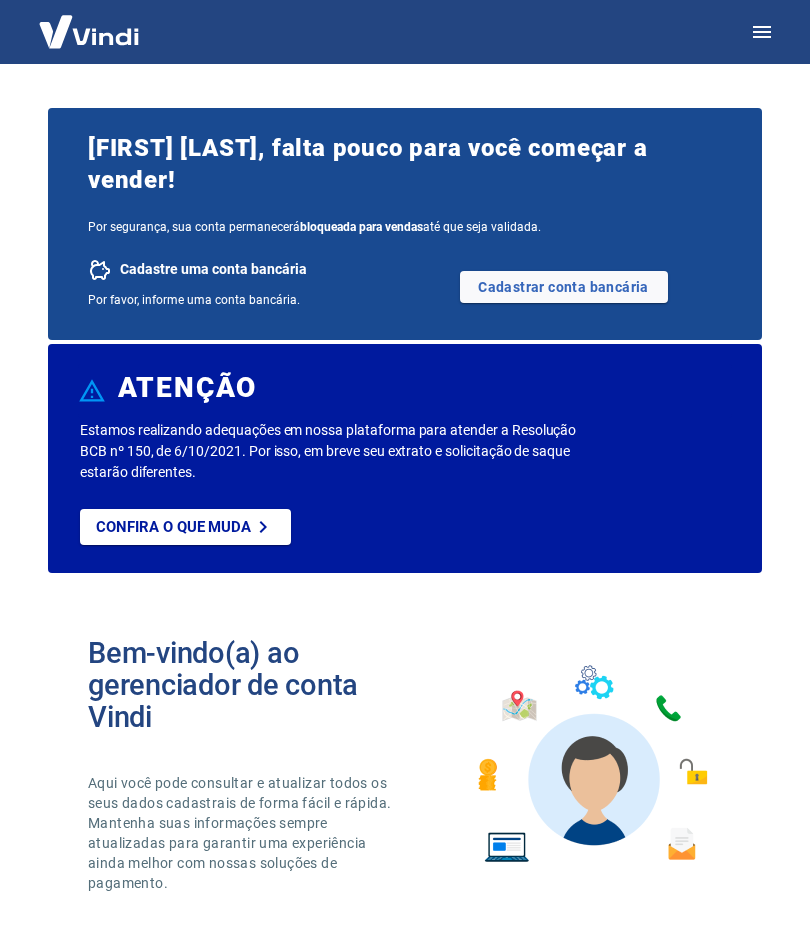 scroll, scrollTop: 0, scrollLeft: 0, axis: both 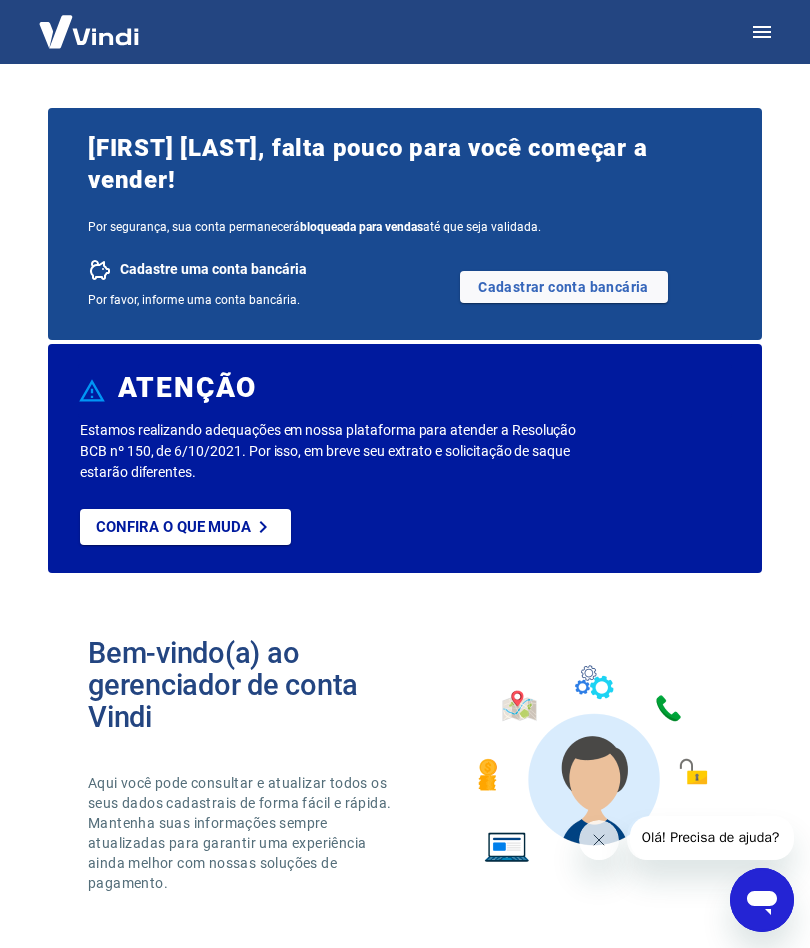 click on "Cadastrar conta bancária" at bounding box center [564, 287] 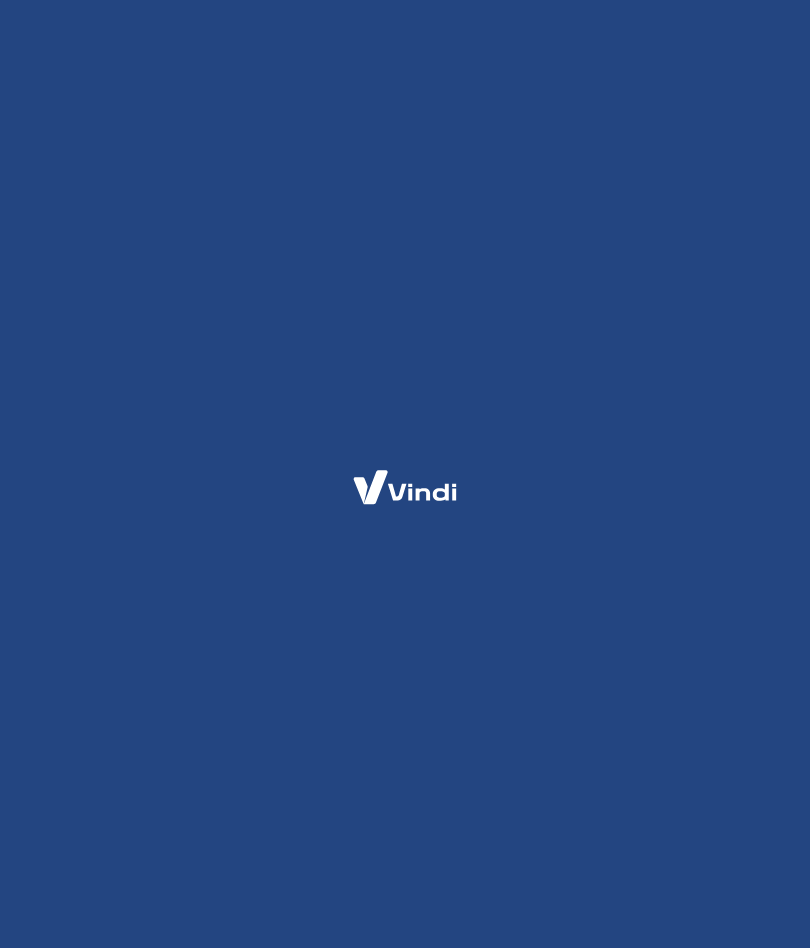 scroll, scrollTop: 0, scrollLeft: 0, axis: both 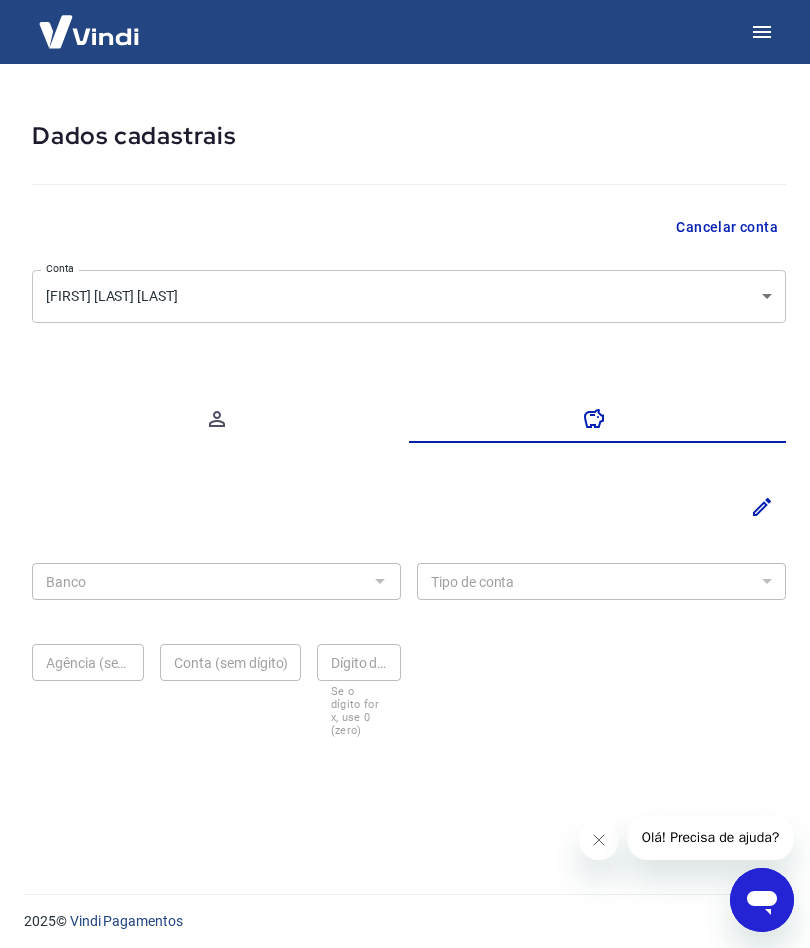 click at bounding box center [379, 581] 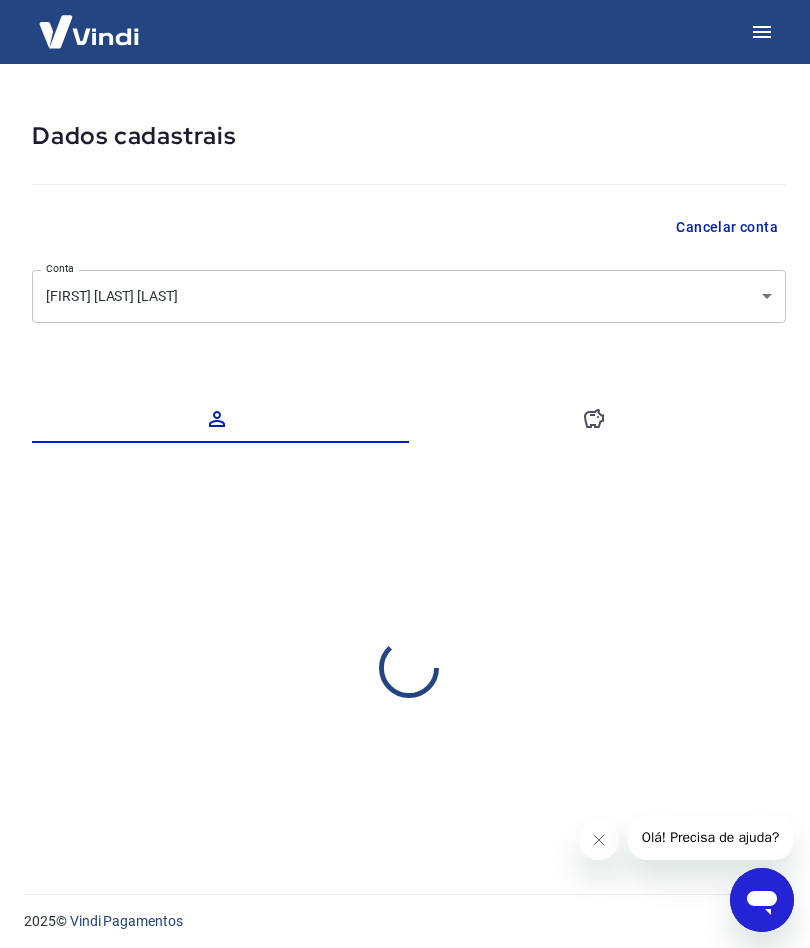 select on "SC" 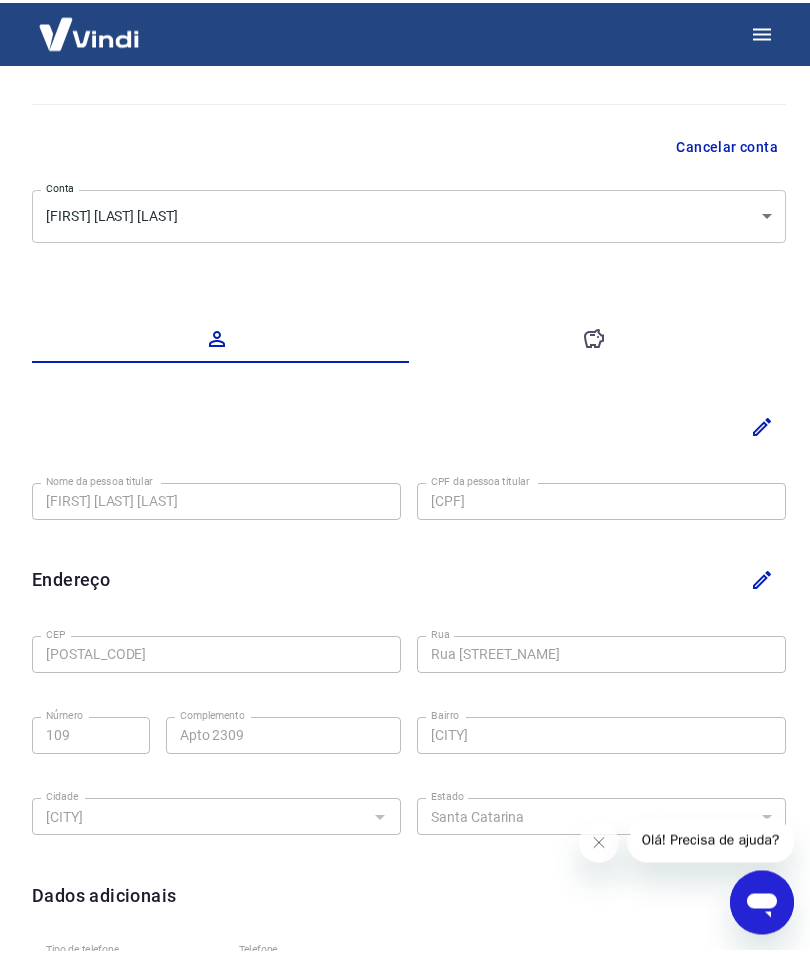 scroll, scrollTop: 0, scrollLeft: 0, axis: both 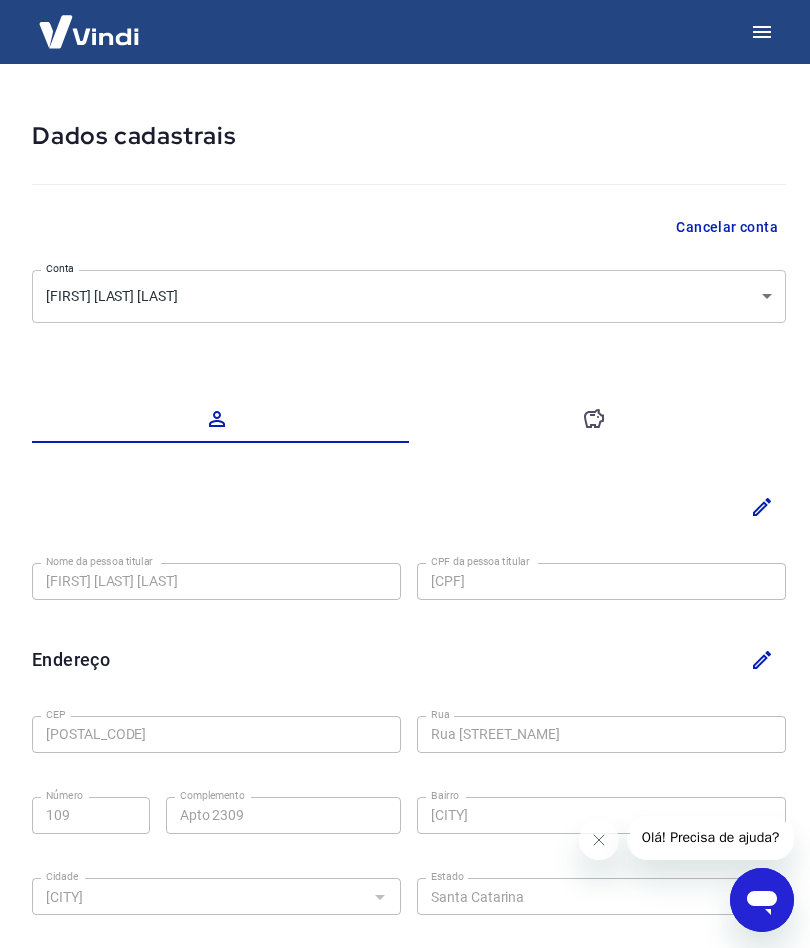 click at bounding box center [597, 419] 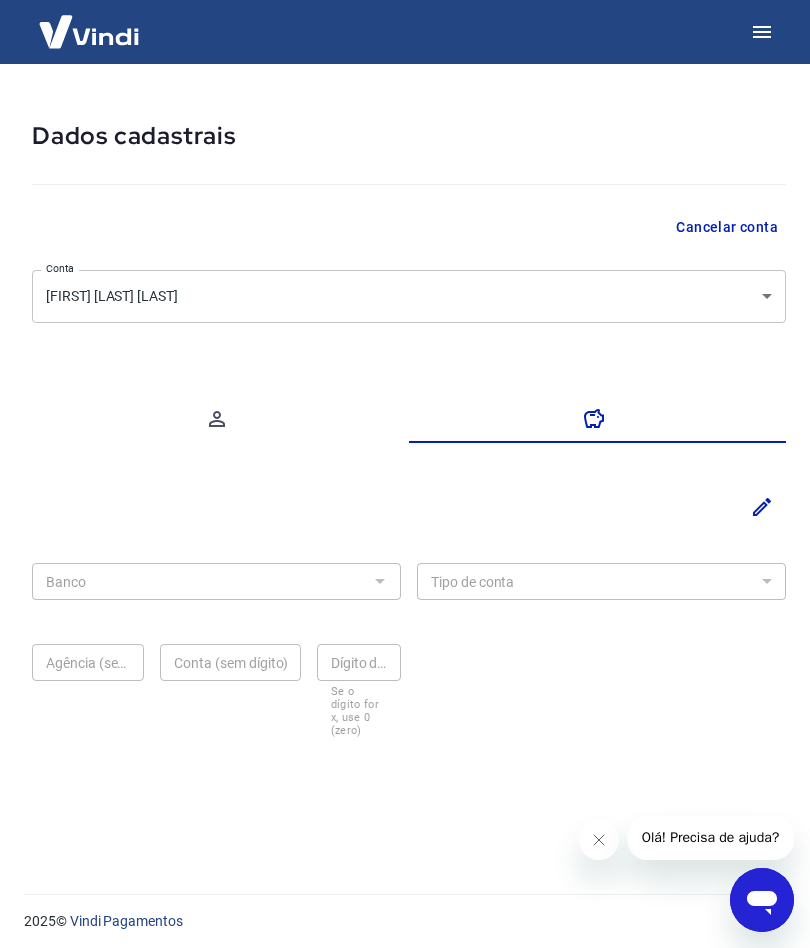 click at bounding box center [379, 581] 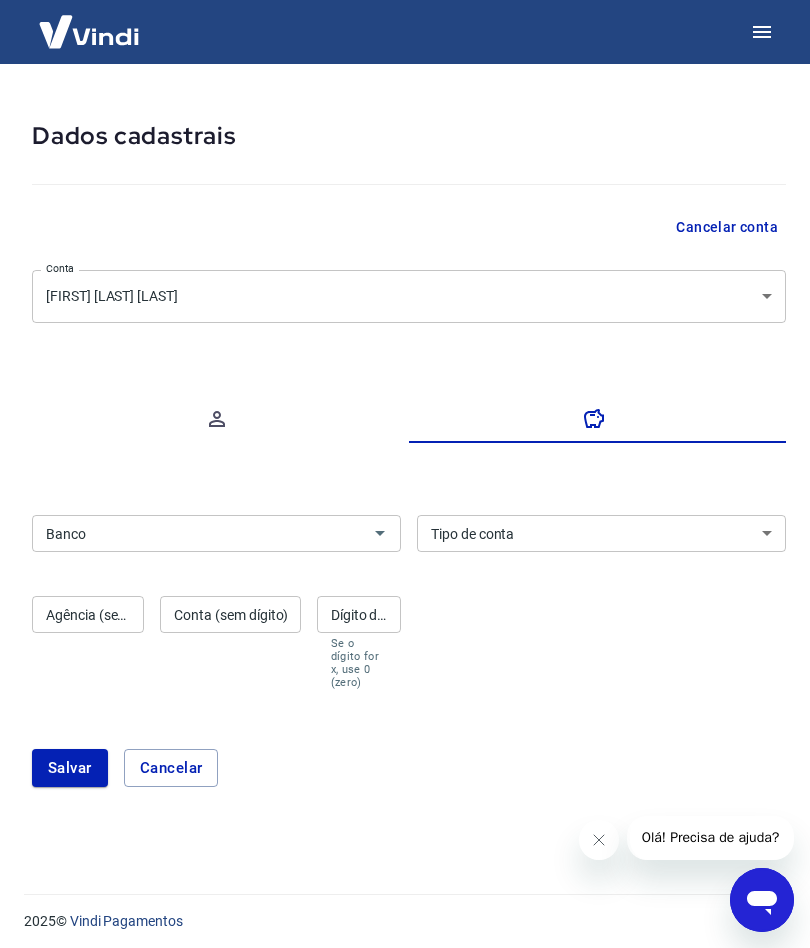 click 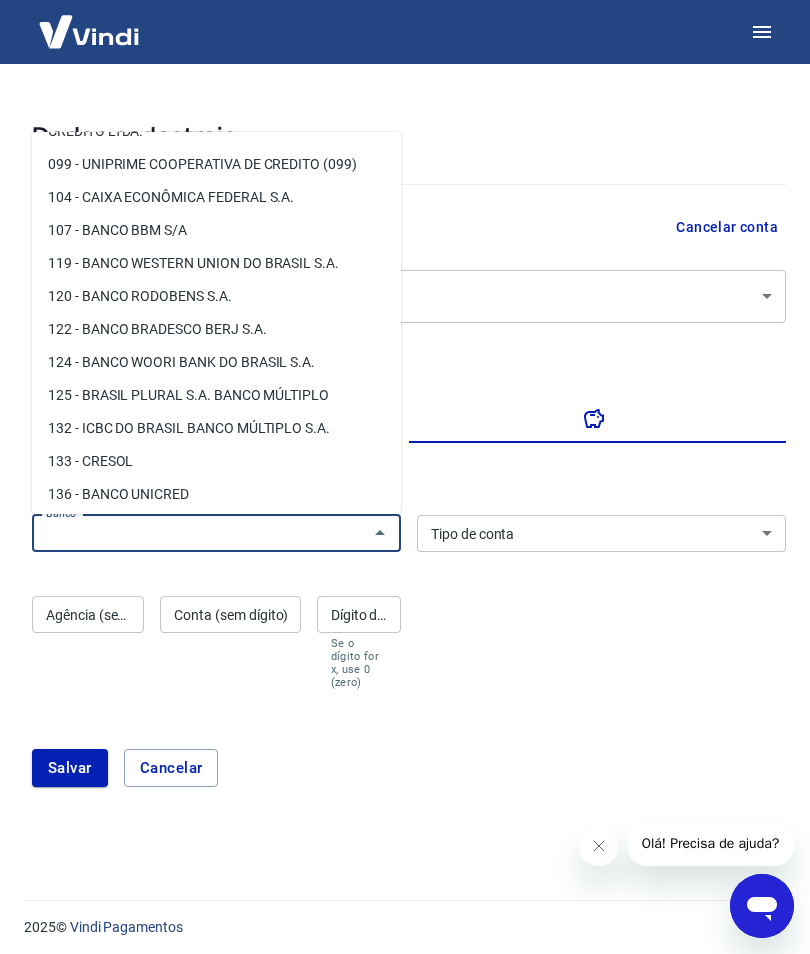 scroll, scrollTop: 1117, scrollLeft: 0, axis: vertical 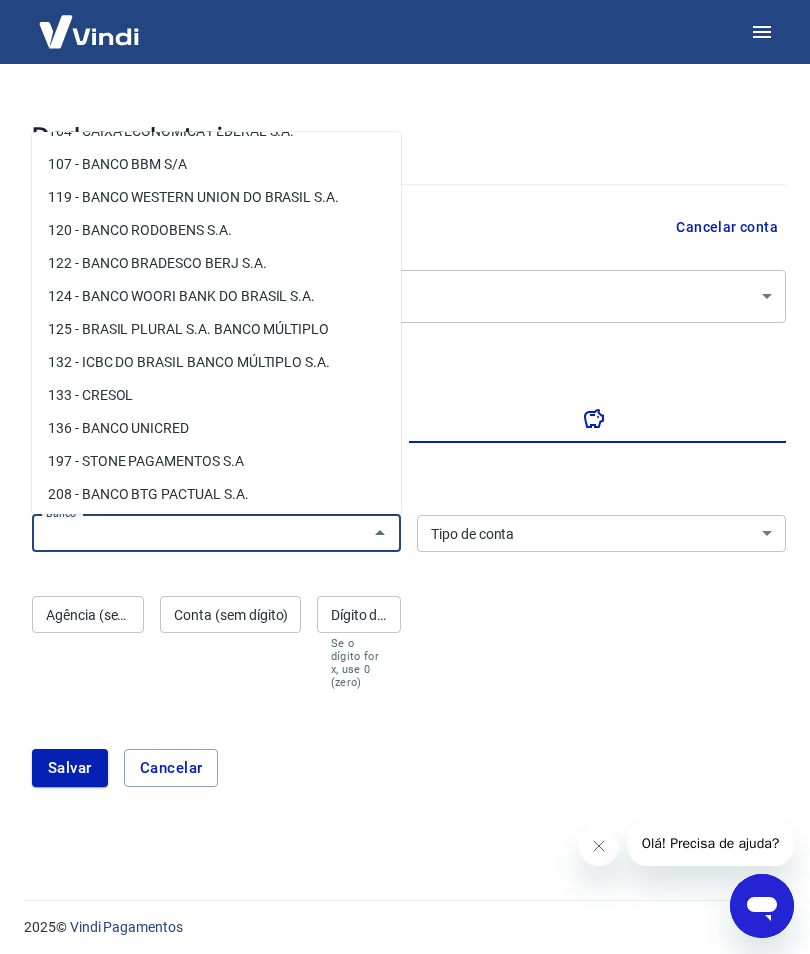 click on "122 - BANCO BRADESCO BERJ S.A." at bounding box center [216, 263] 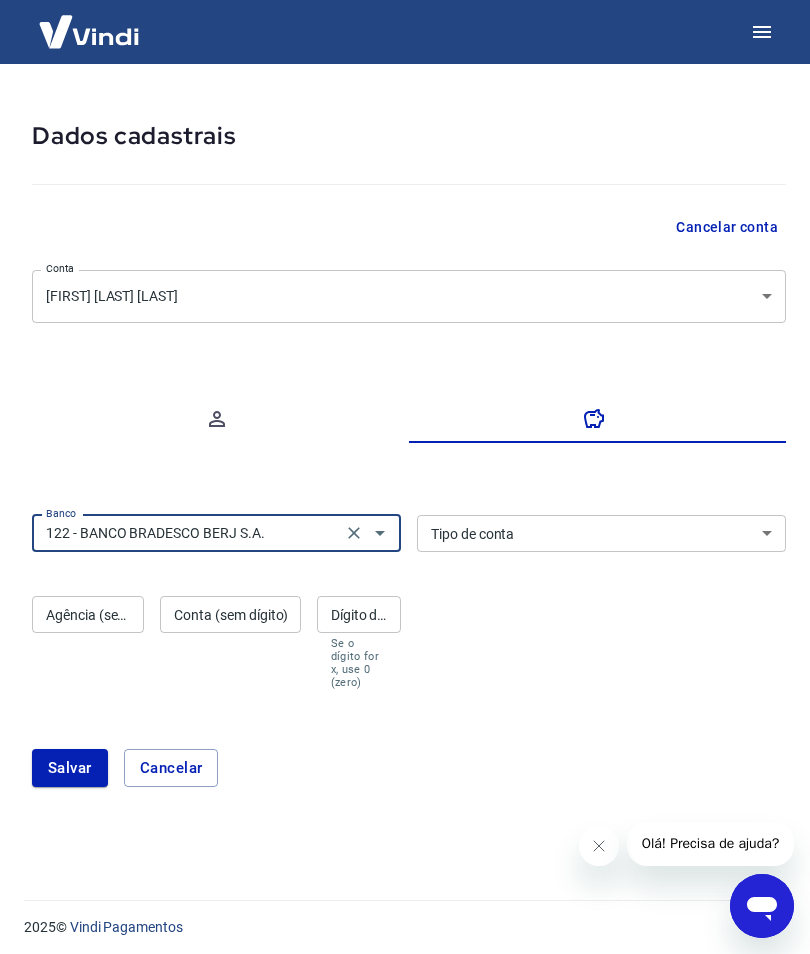 click 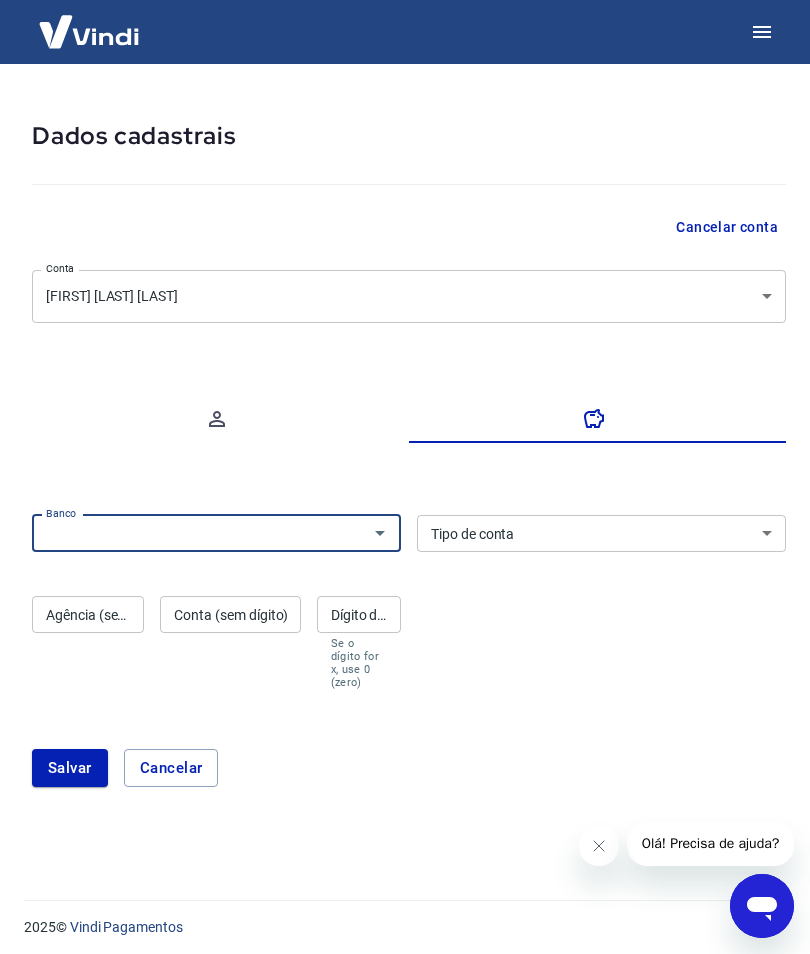 click at bounding box center [380, 533] 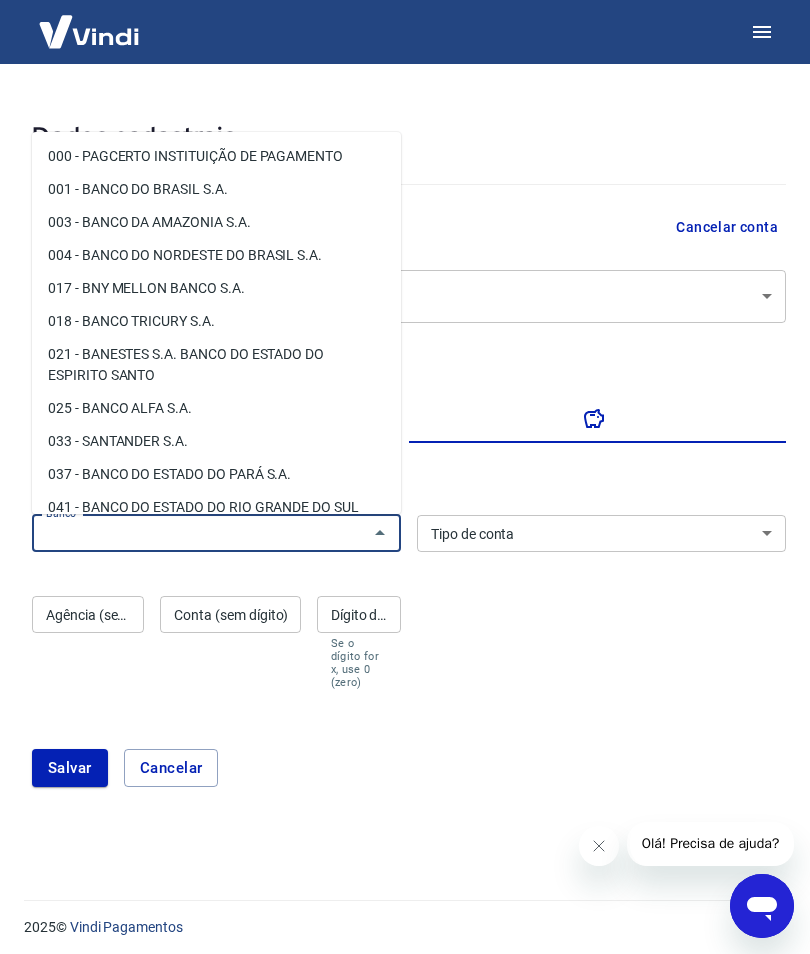 click at bounding box center (380, 533) 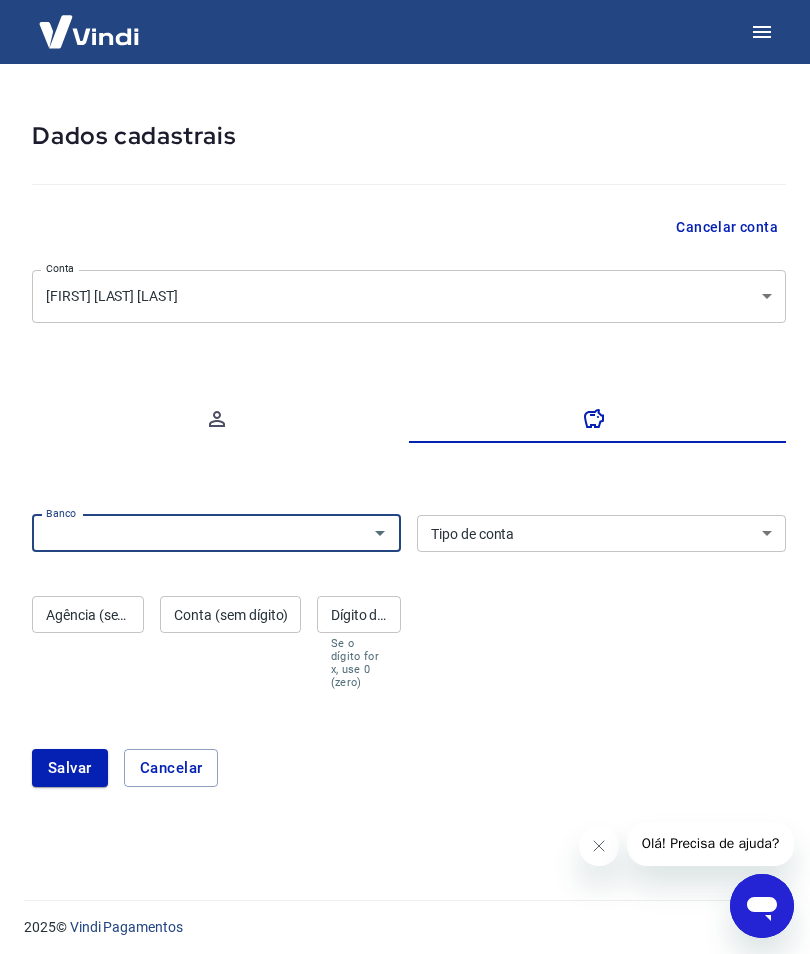 click 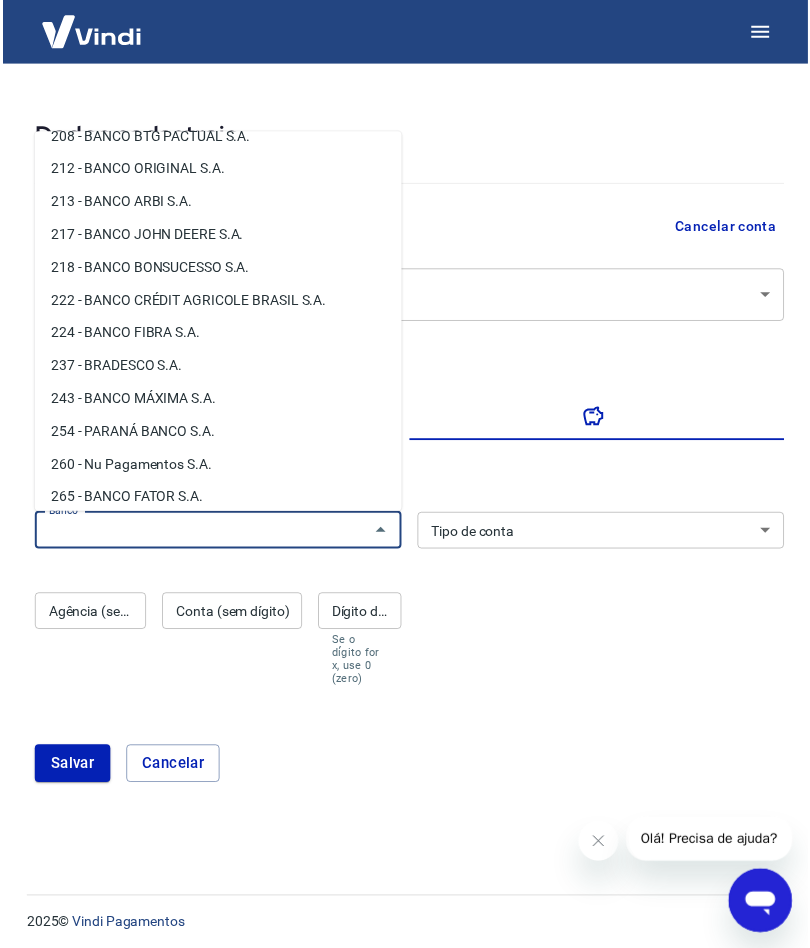 scroll, scrollTop: 1473, scrollLeft: 0, axis: vertical 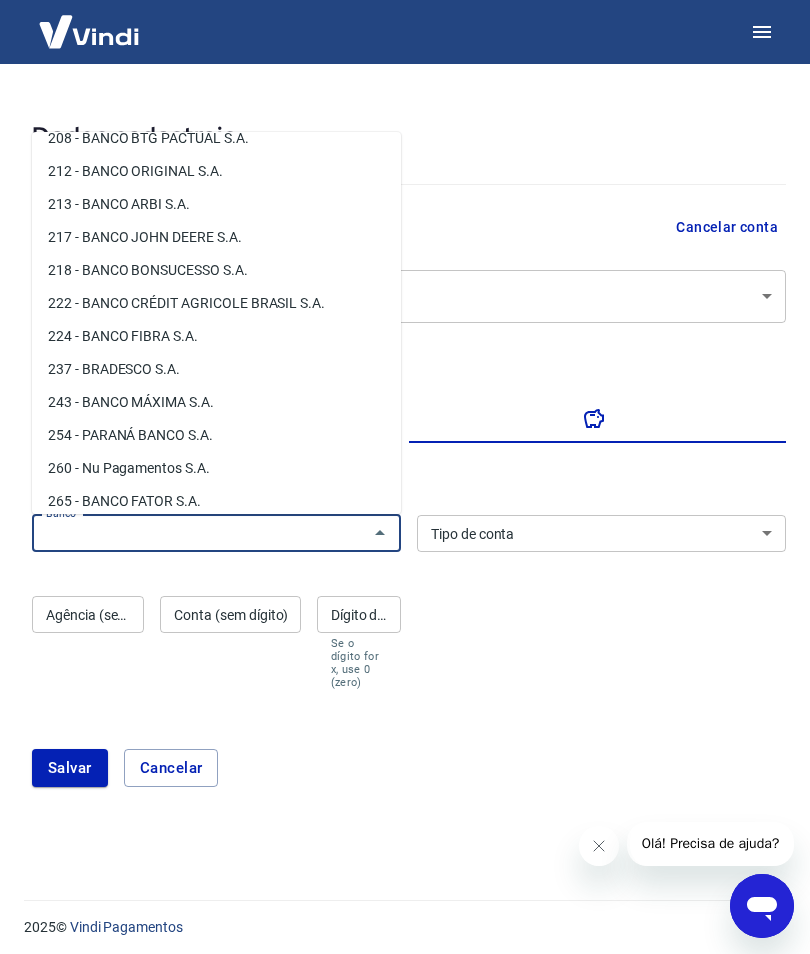 click on "237 - BRADESCO S.A." at bounding box center (216, 369) 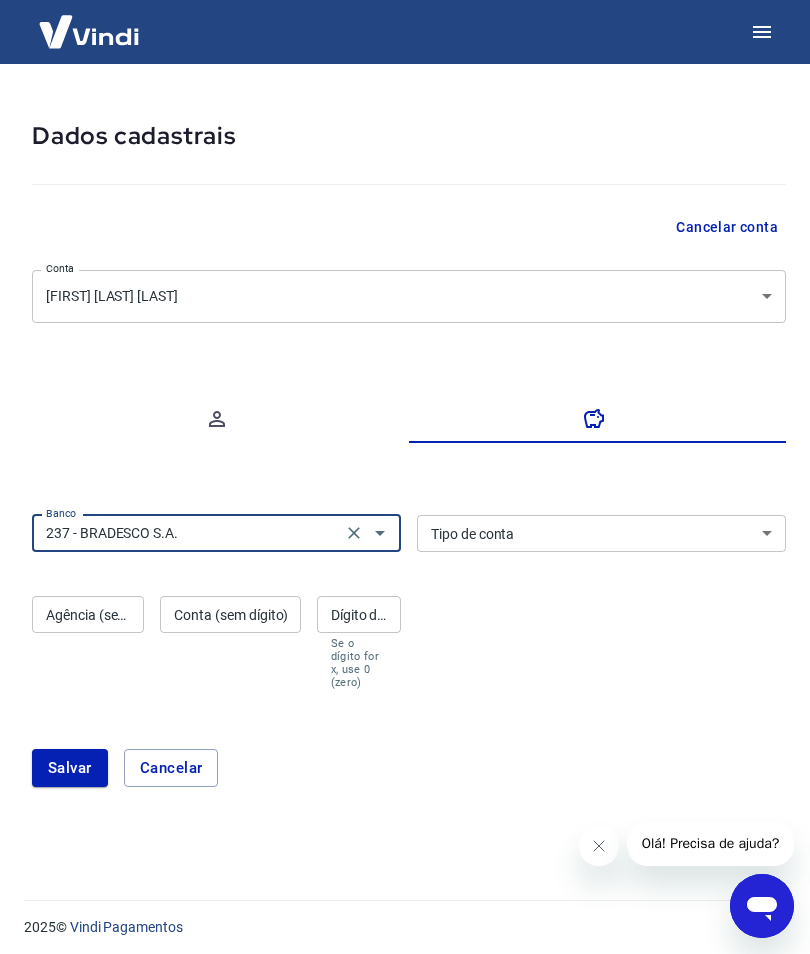 click on "Conta Corrente Conta Poupança" at bounding box center (601, 533) 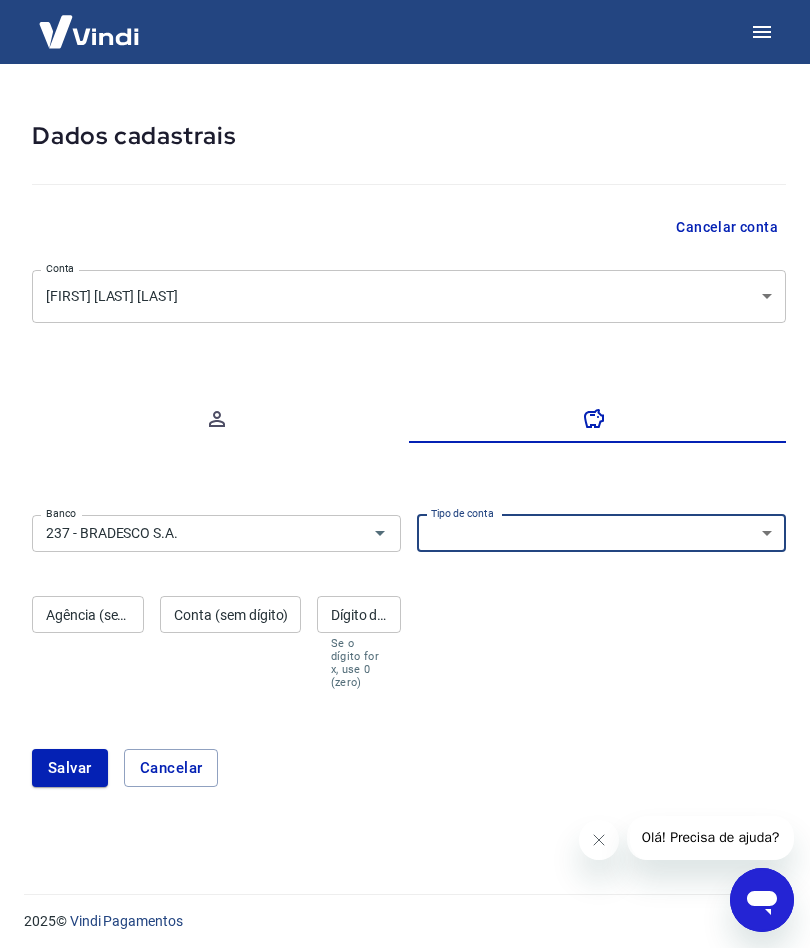 select on "1" 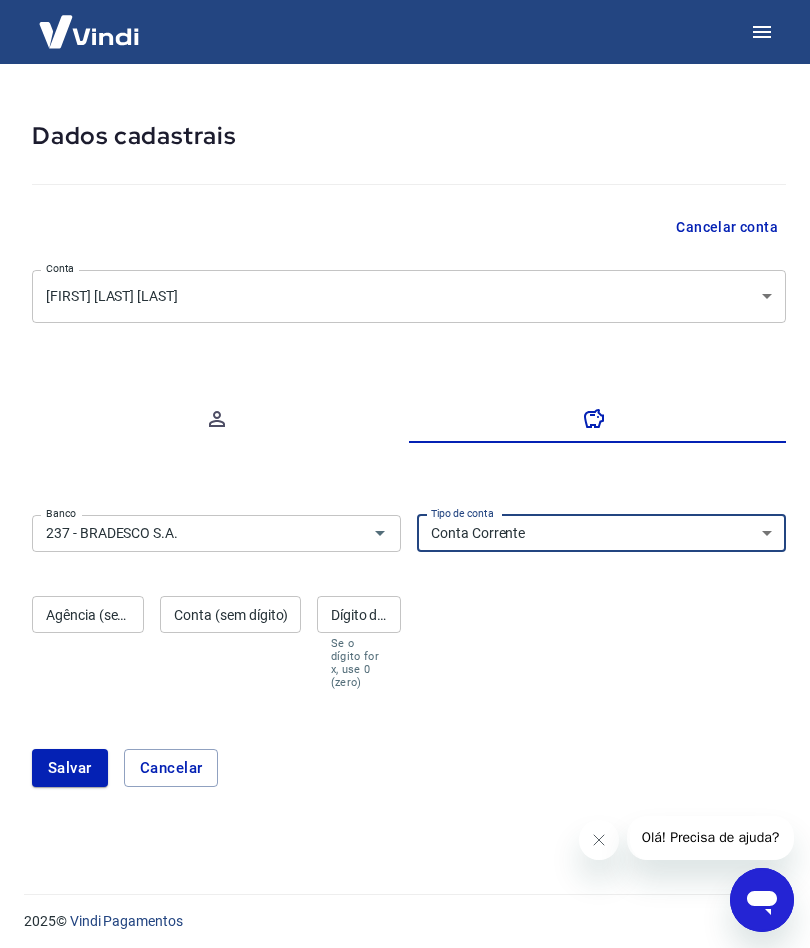 click on "Agência (sem dígito) Agência (sem dígito)" at bounding box center [88, 642] 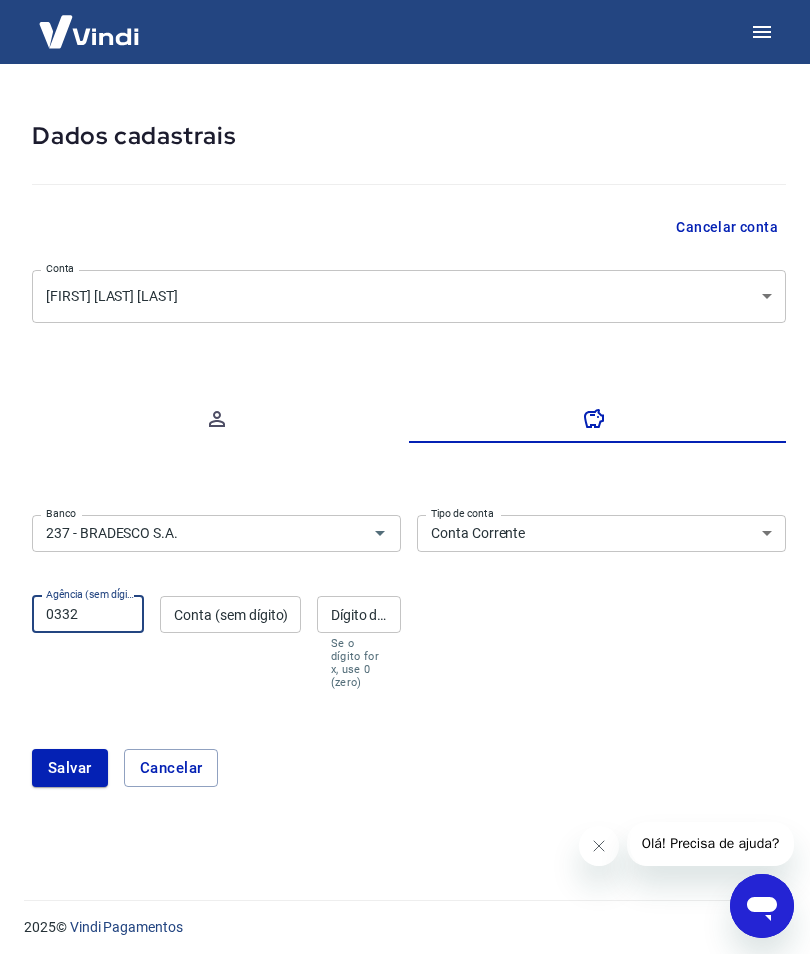 type on "0332" 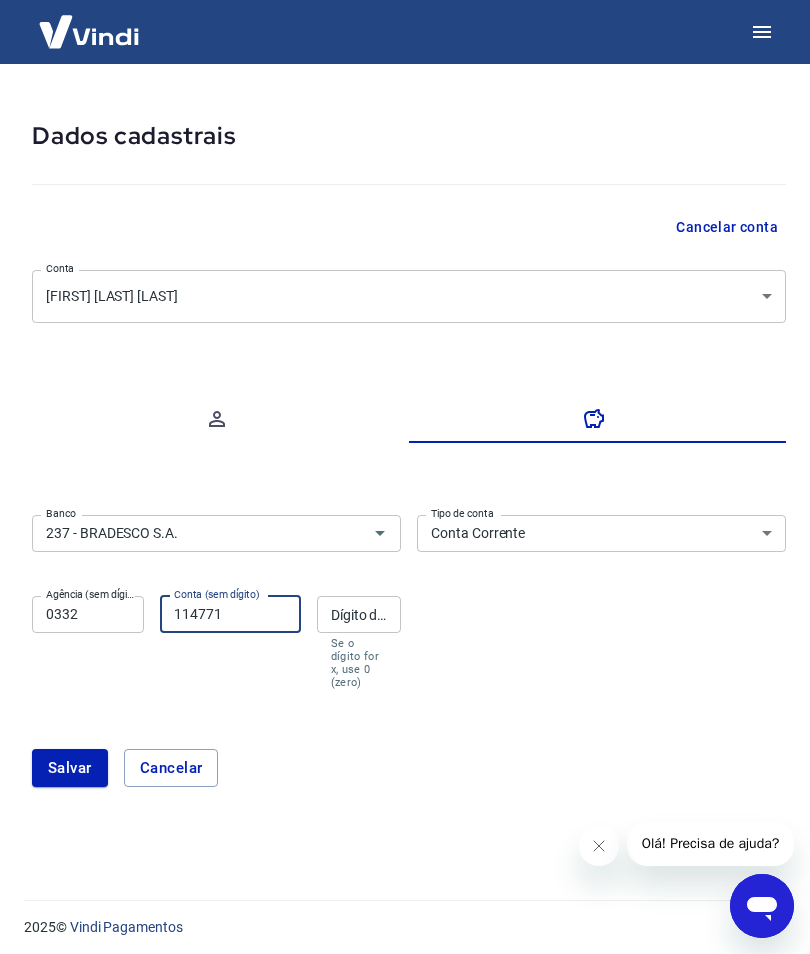 type on "114771" 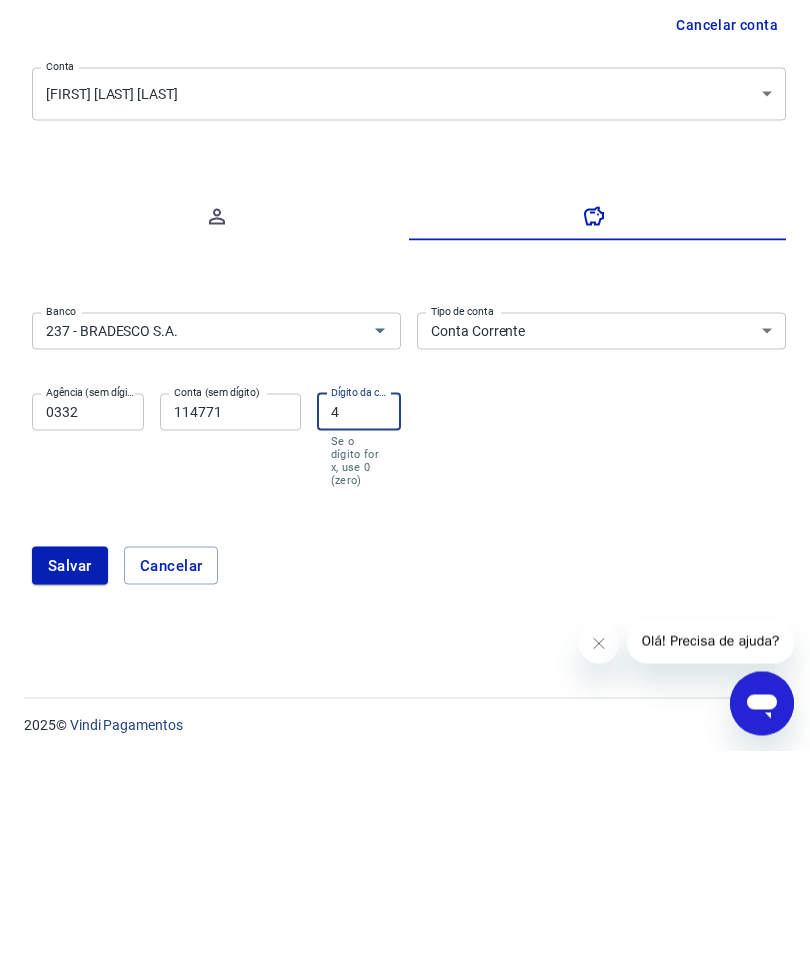 type on "4" 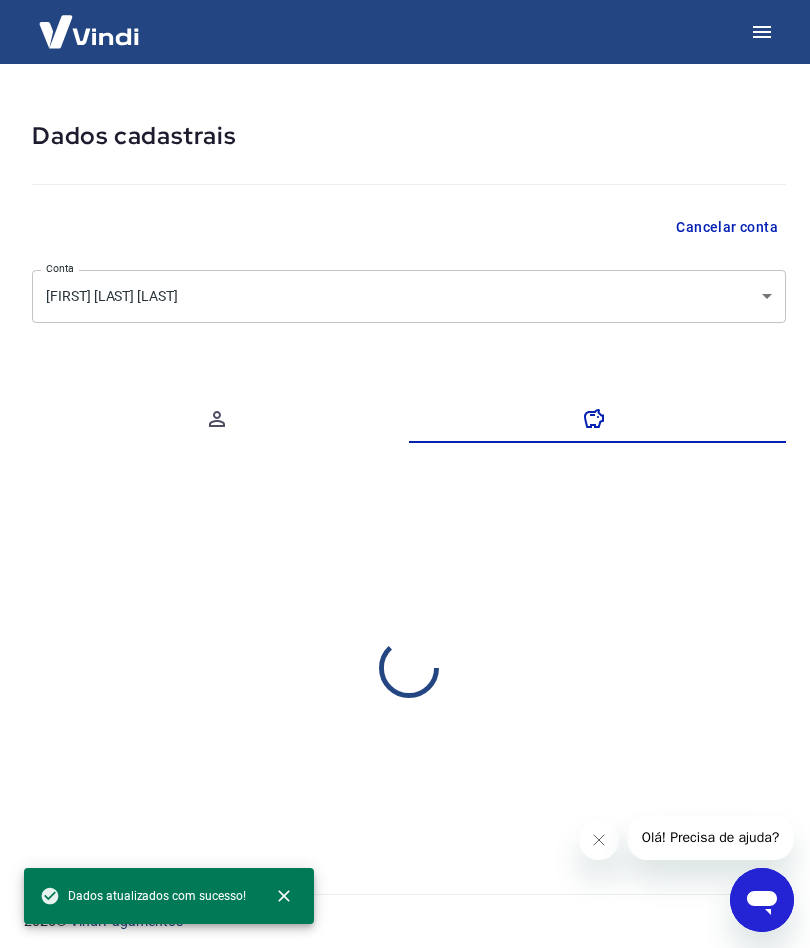 select on "1" 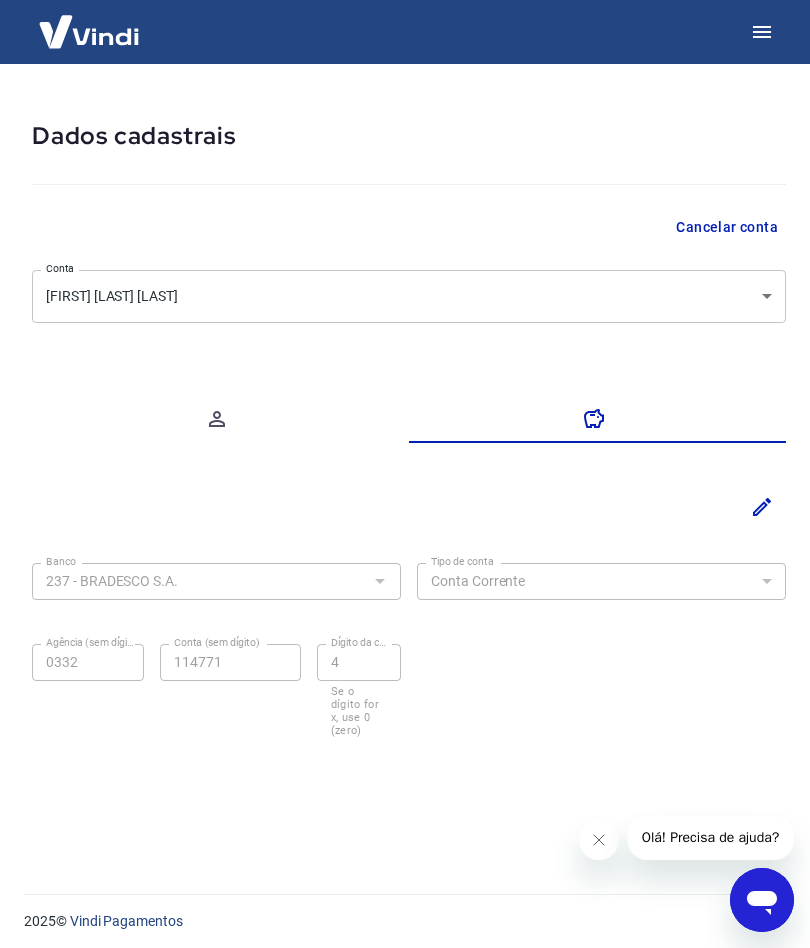 click 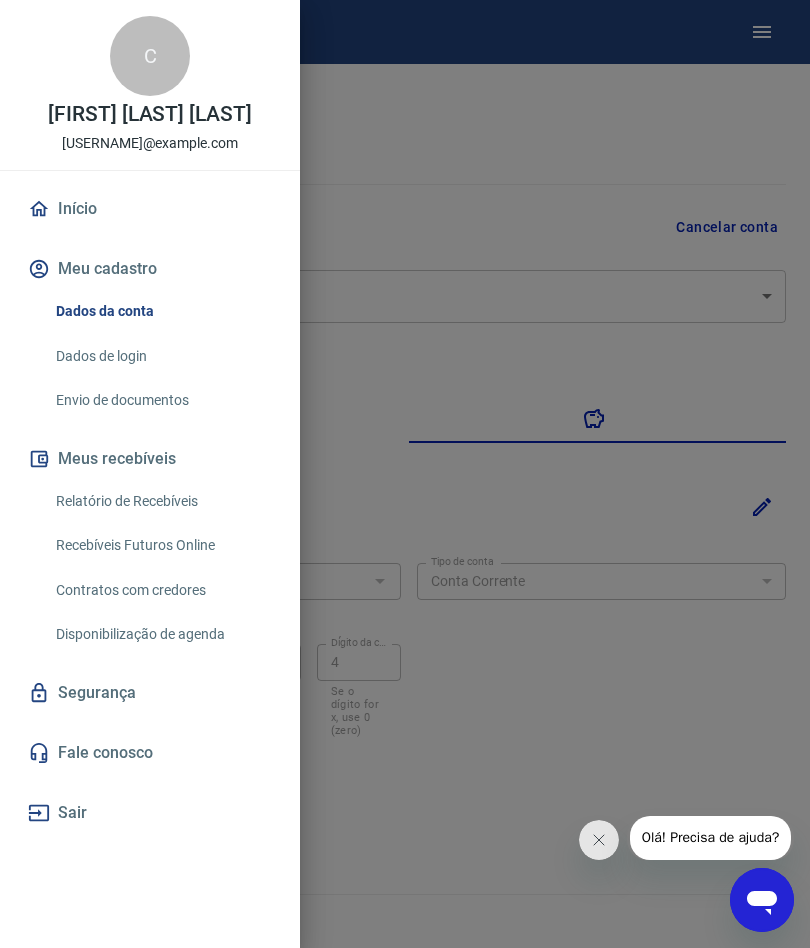 click on "Início" at bounding box center (150, 209) 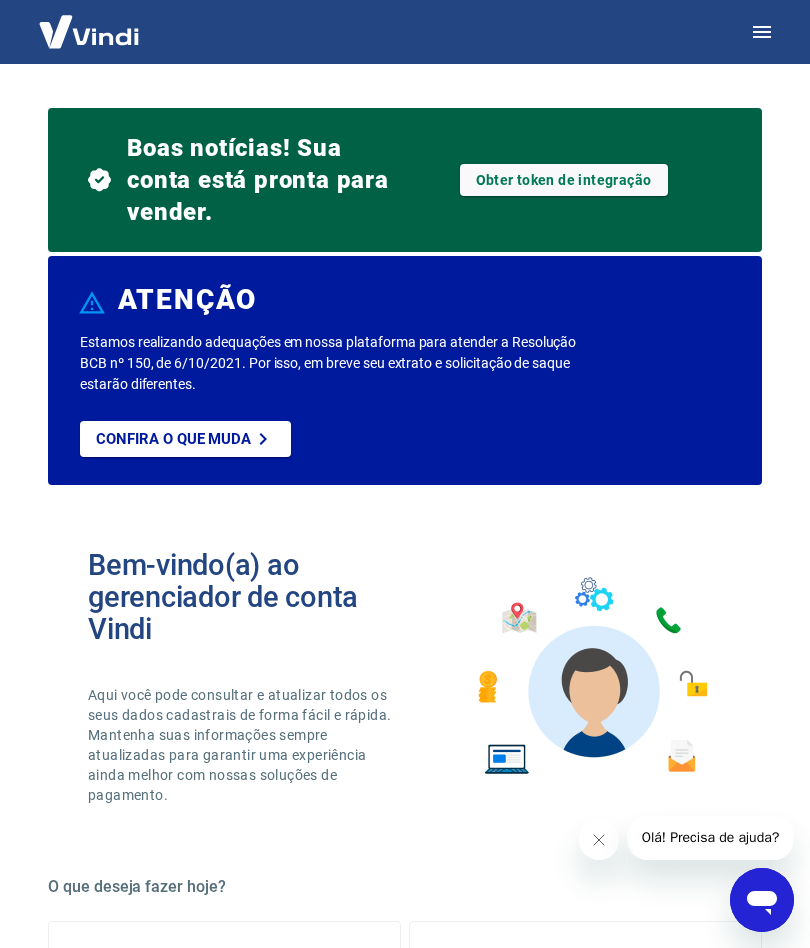 click on "Obter token de integração" at bounding box center (564, 180) 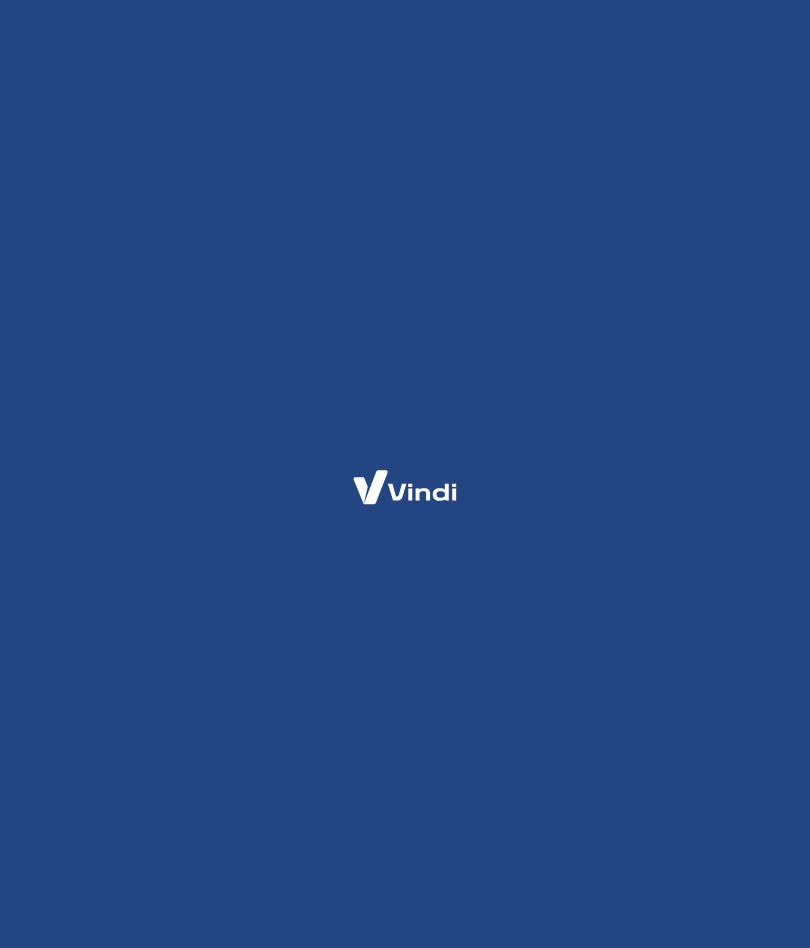 scroll, scrollTop: 0, scrollLeft: 0, axis: both 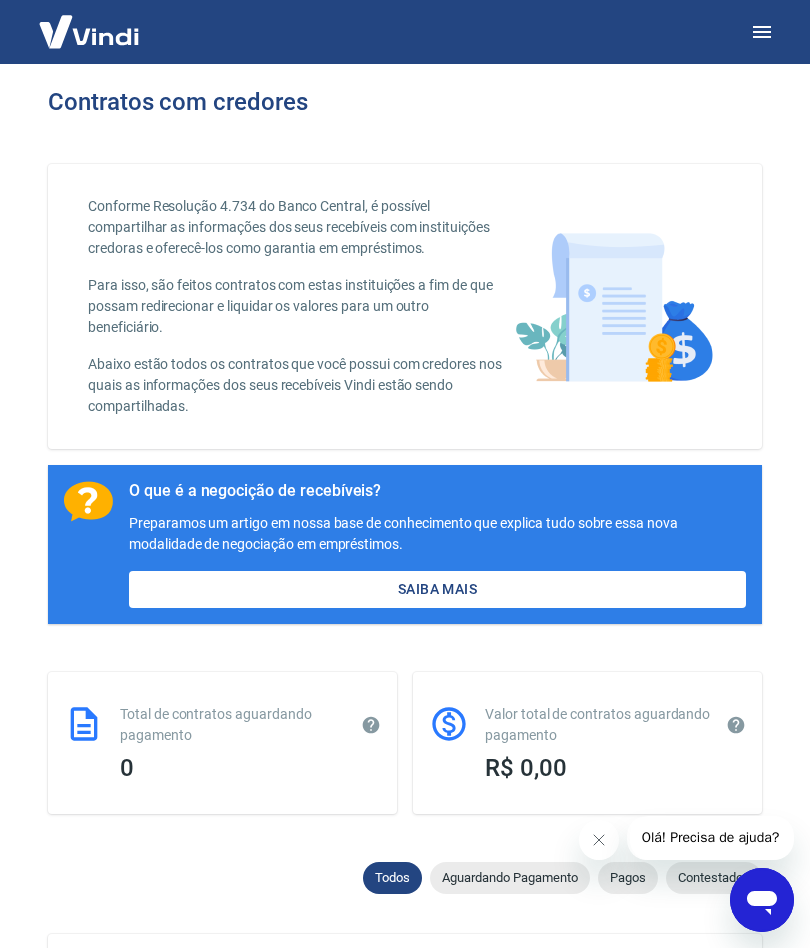 click 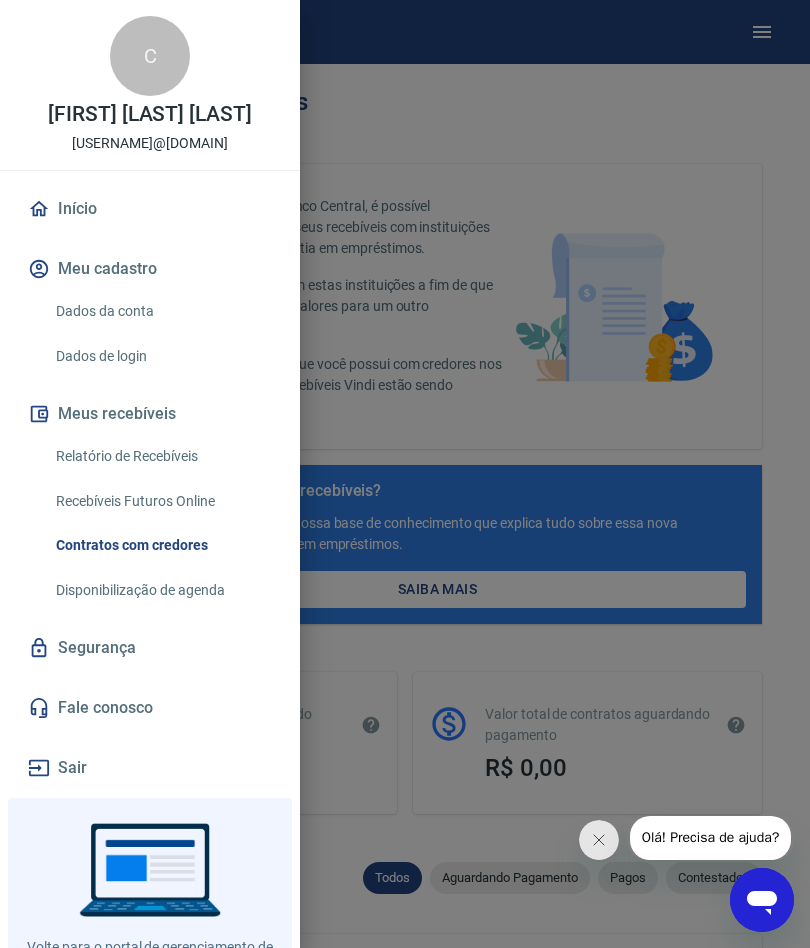 click on "Relatório de Recebíveis" at bounding box center [162, 456] 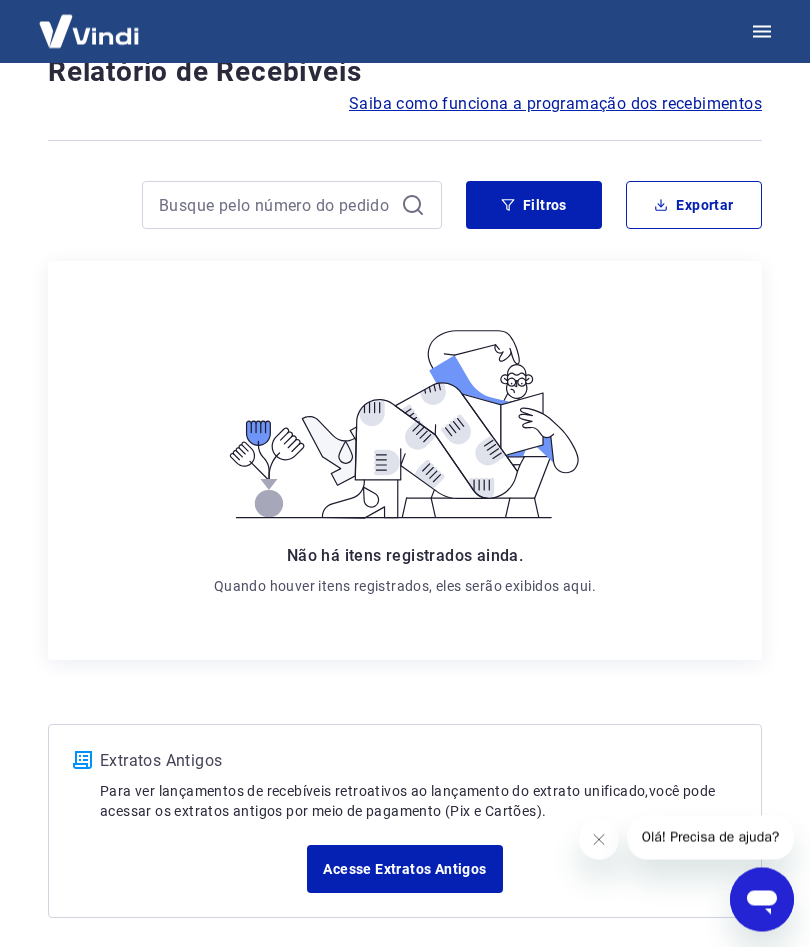 scroll, scrollTop: 0, scrollLeft: 0, axis: both 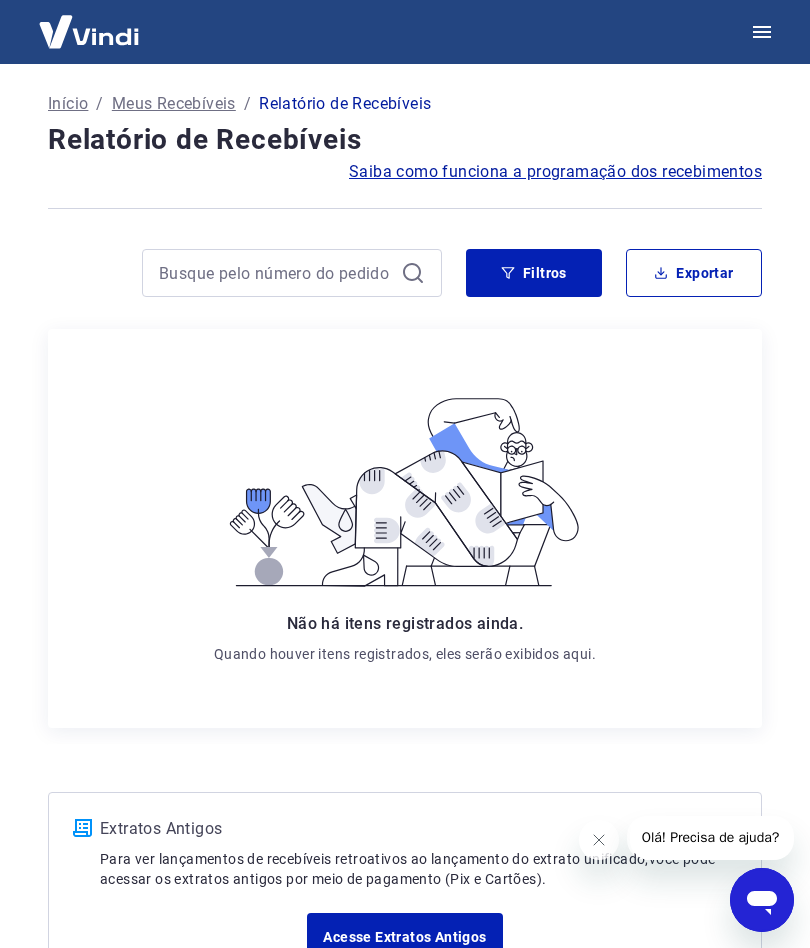 click on "Início" at bounding box center [68, 104] 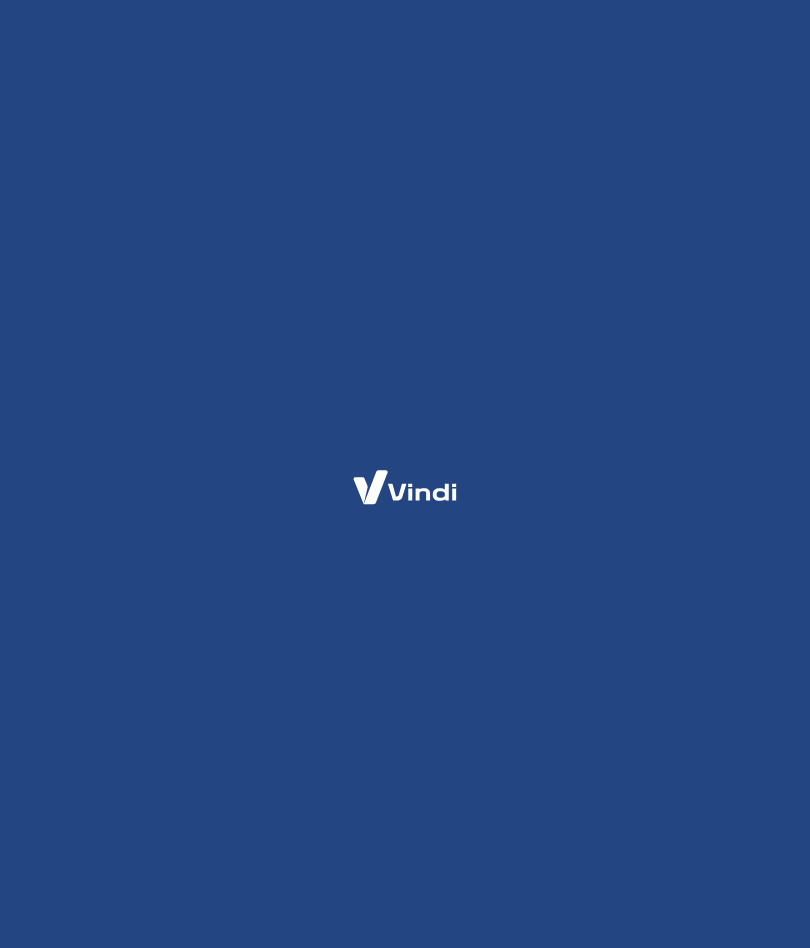 scroll, scrollTop: 0, scrollLeft: 0, axis: both 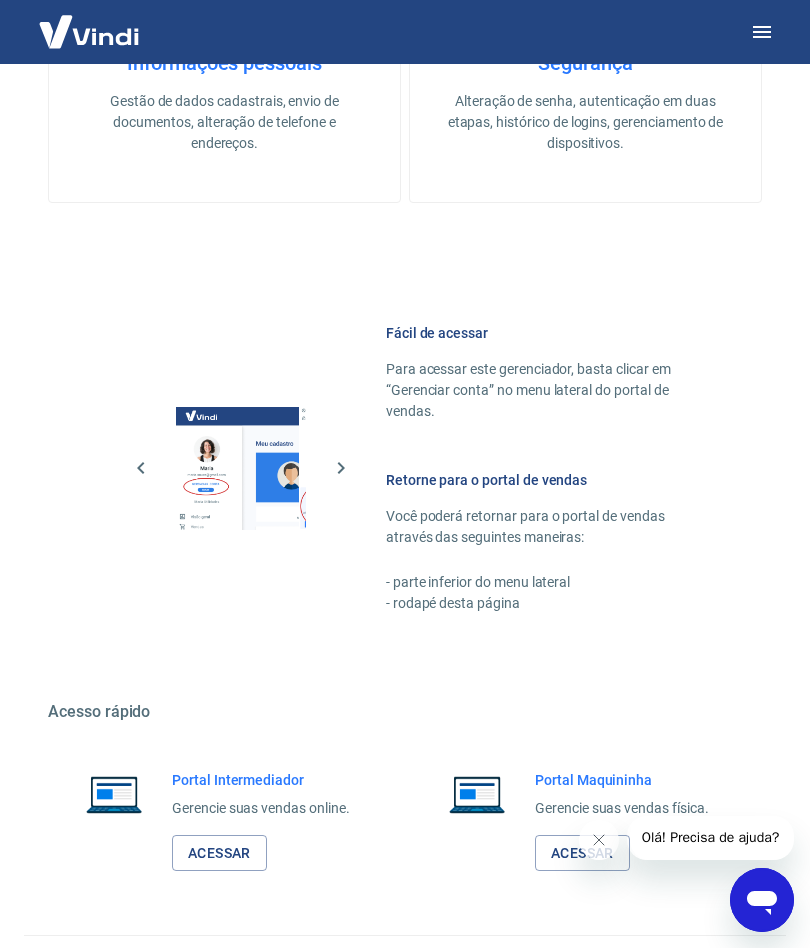 click on "Acessar" at bounding box center [219, 853] 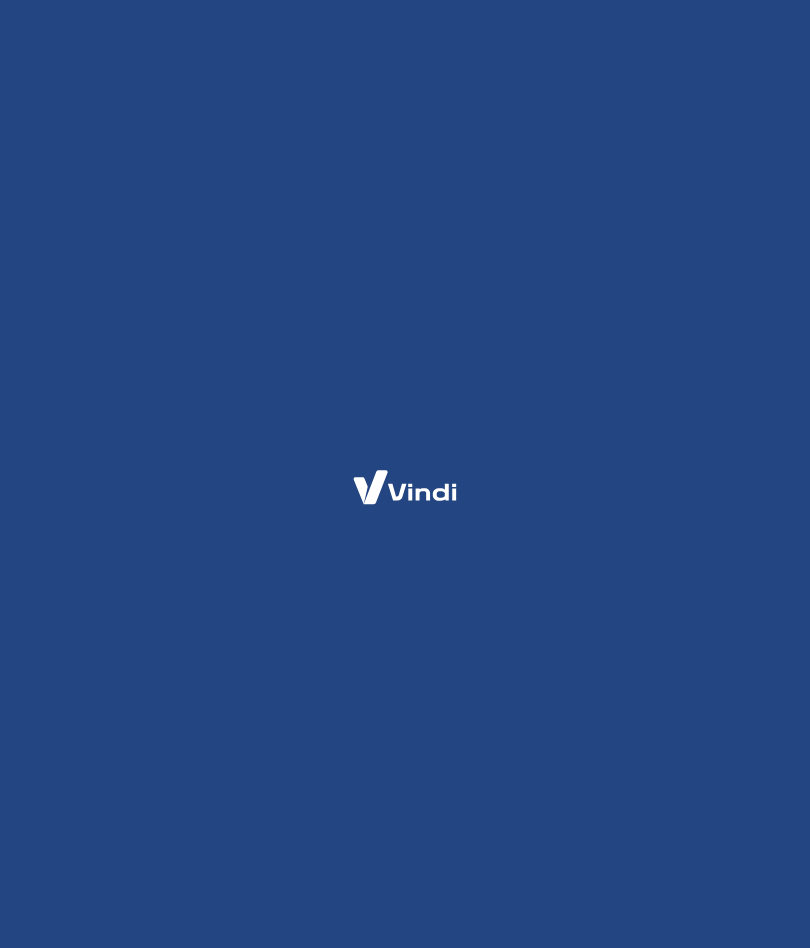 scroll, scrollTop: 0, scrollLeft: 0, axis: both 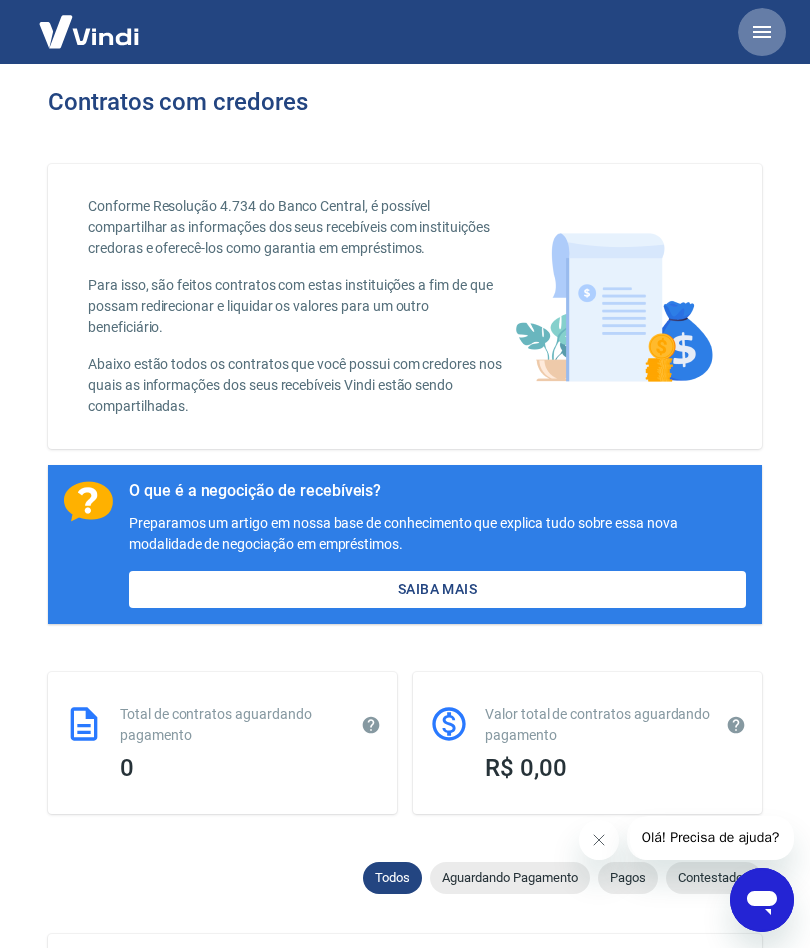 click 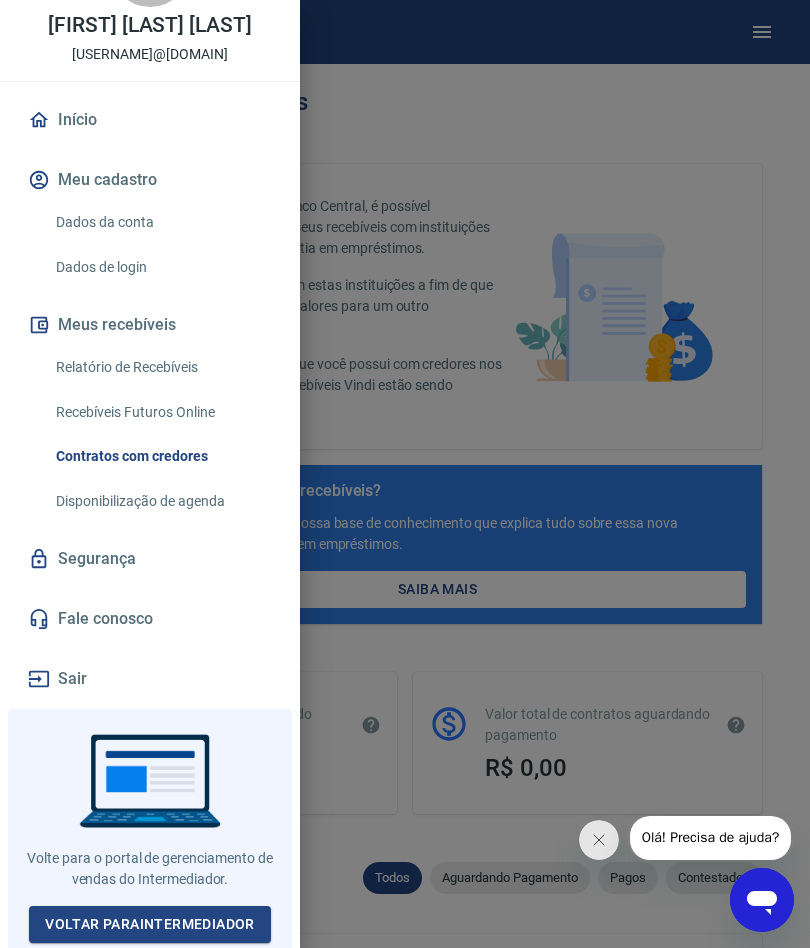 scroll, scrollTop: 88, scrollLeft: 0, axis: vertical 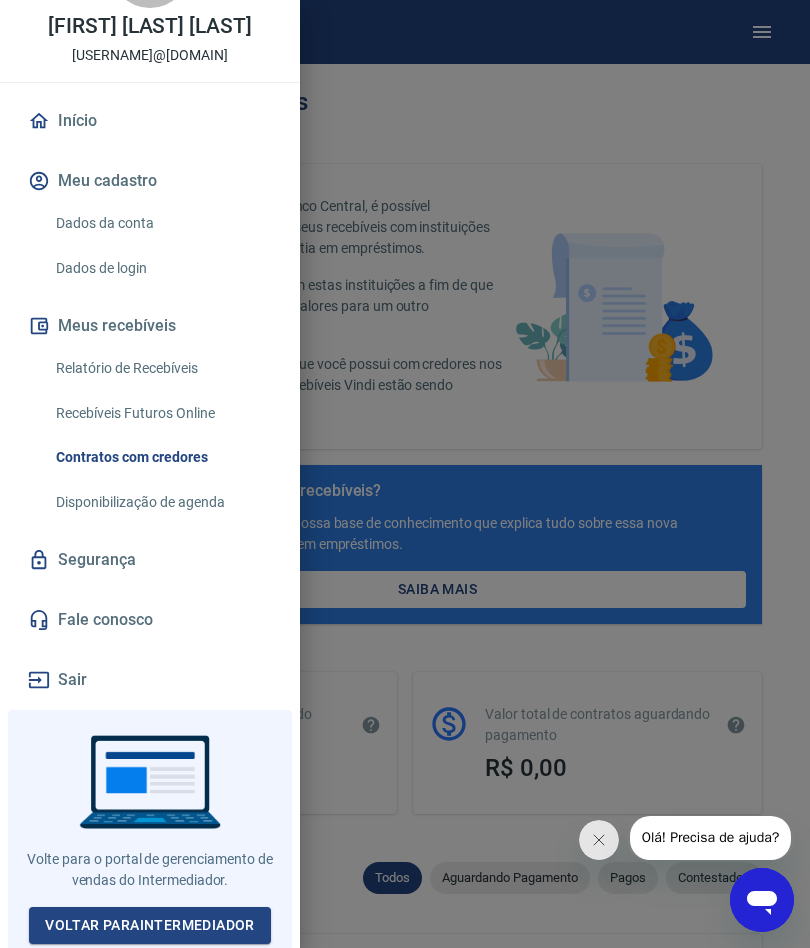 click on "Voltar para  Intermediador" at bounding box center (150, 925) 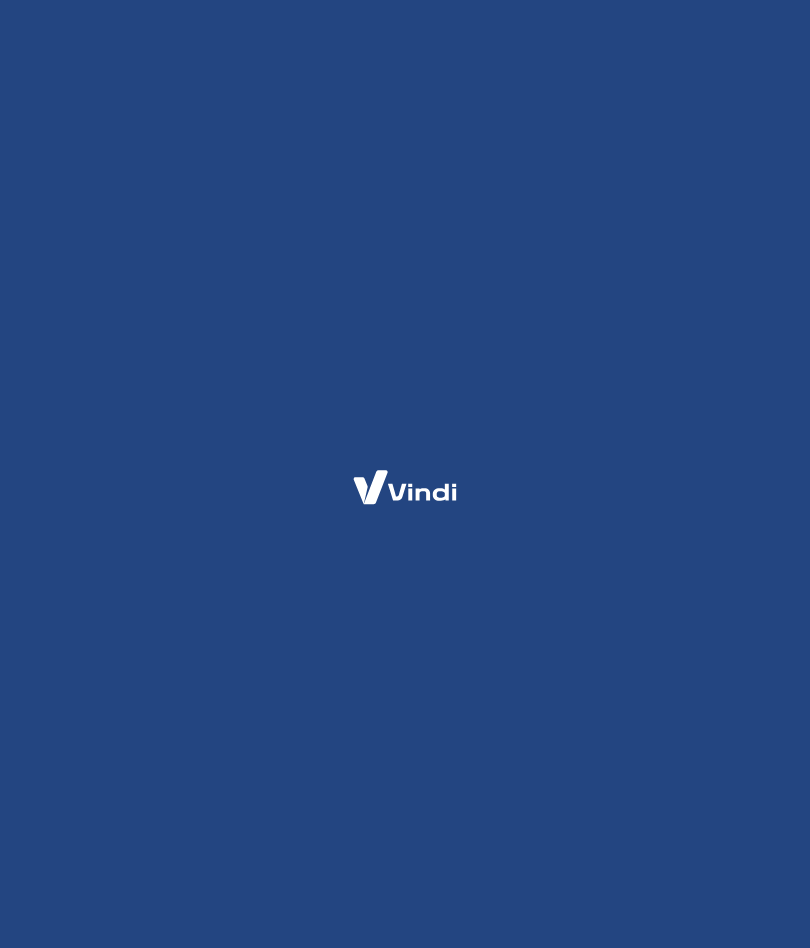 scroll, scrollTop: 0, scrollLeft: 0, axis: both 